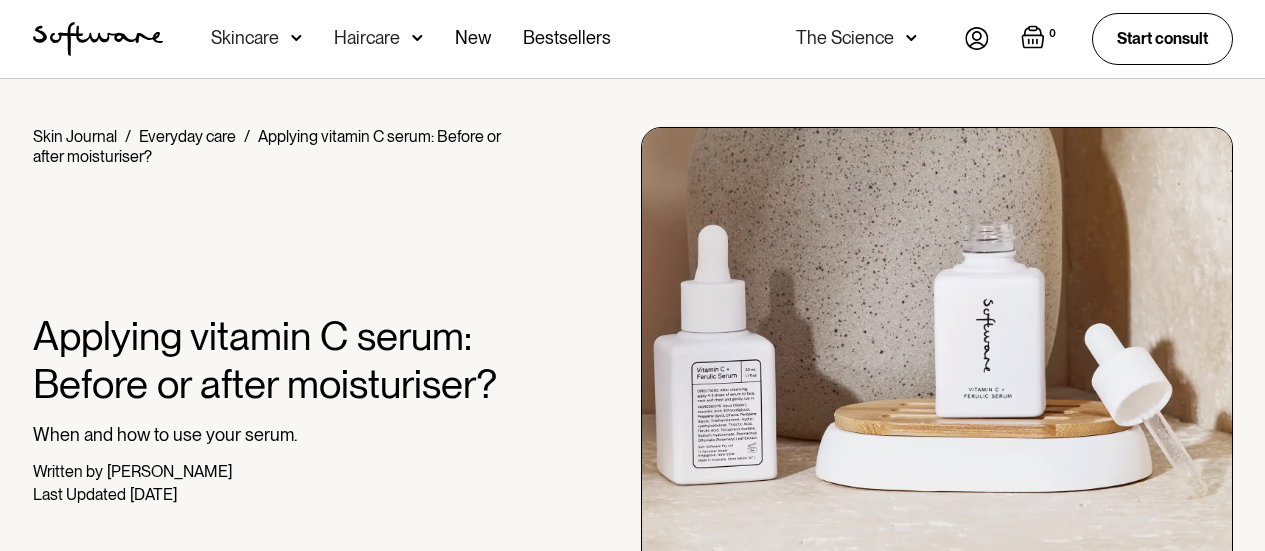 scroll, scrollTop: 1000, scrollLeft: 0, axis: vertical 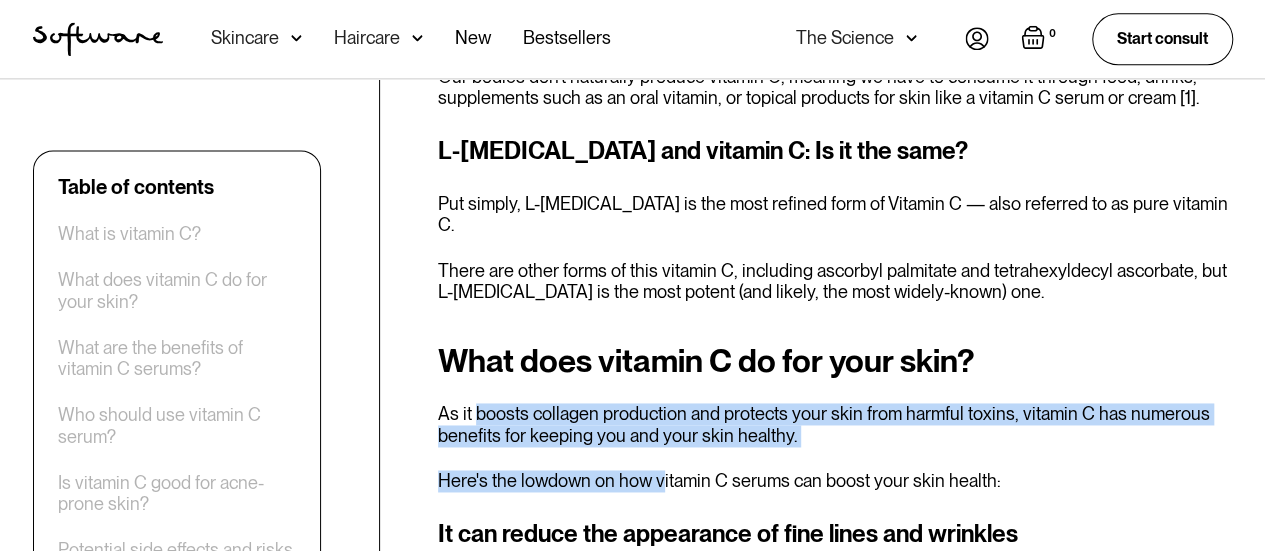 drag, startPoint x: 497, startPoint y: 388, endPoint x: 872, endPoint y: 457, distance: 381.29517 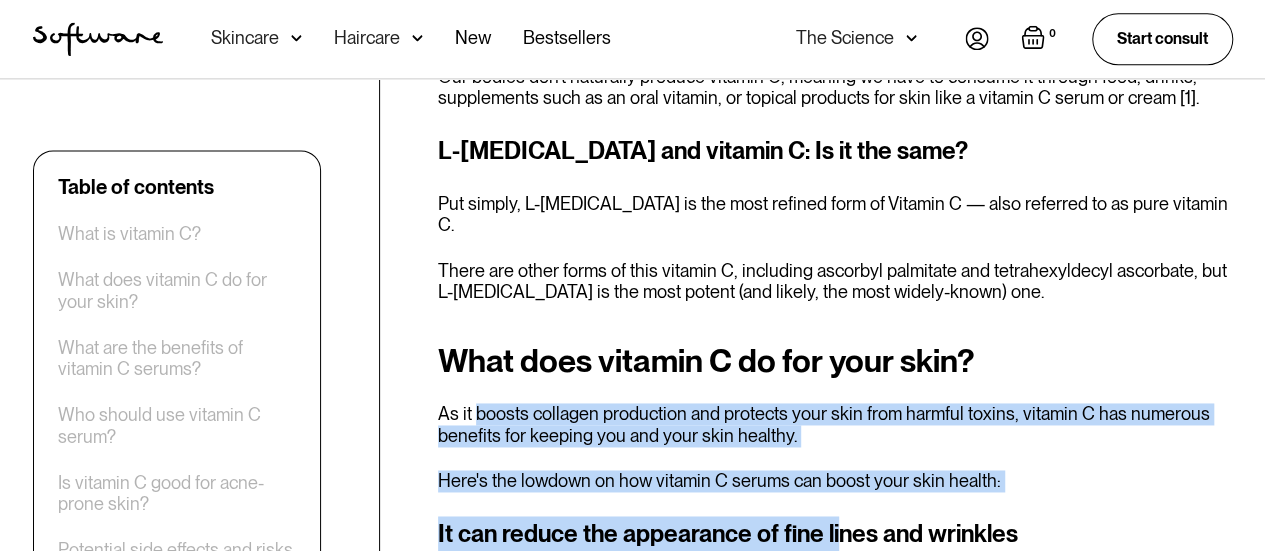 click on "Here's the lowdown on how vitamin C serums can boost your skin health:" at bounding box center [835, 481] 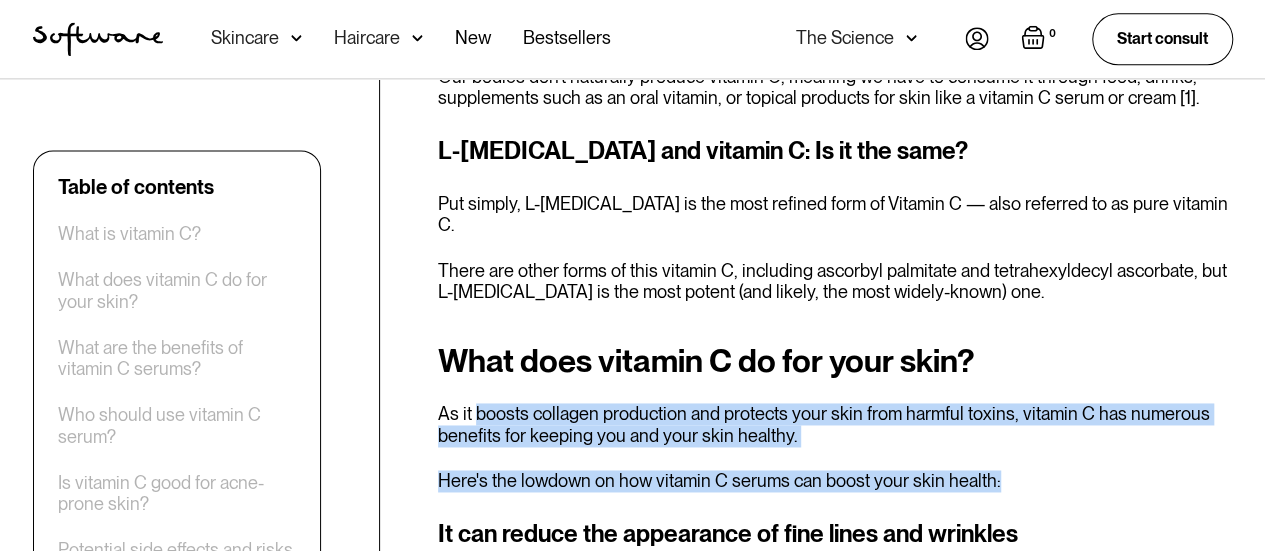 drag, startPoint x: 994, startPoint y: 419, endPoint x: 474, endPoint y: 367, distance: 522.5935 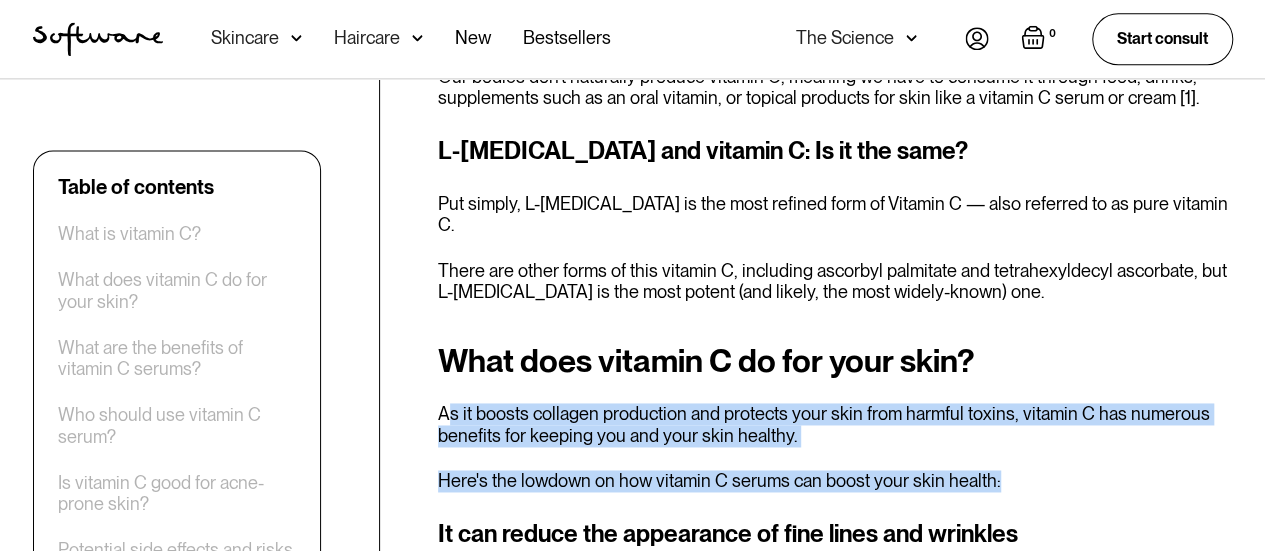 drag, startPoint x: 530, startPoint y: 376, endPoint x: 1119, endPoint y: 430, distance: 591.4702 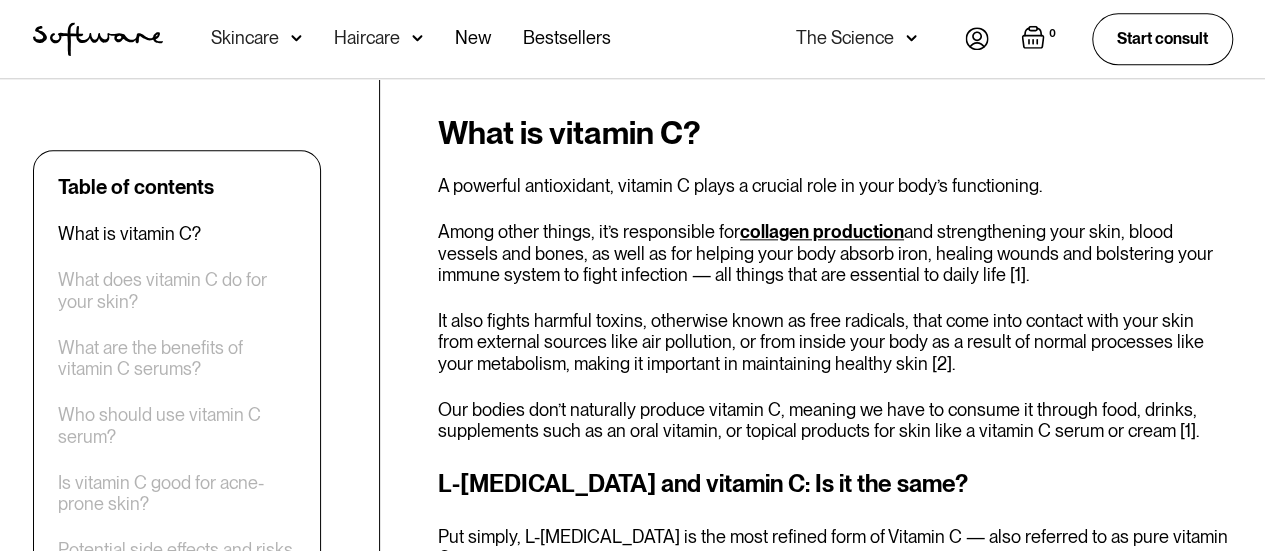 scroll, scrollTop: 1333, scrollLeft: 0, axis: vertical 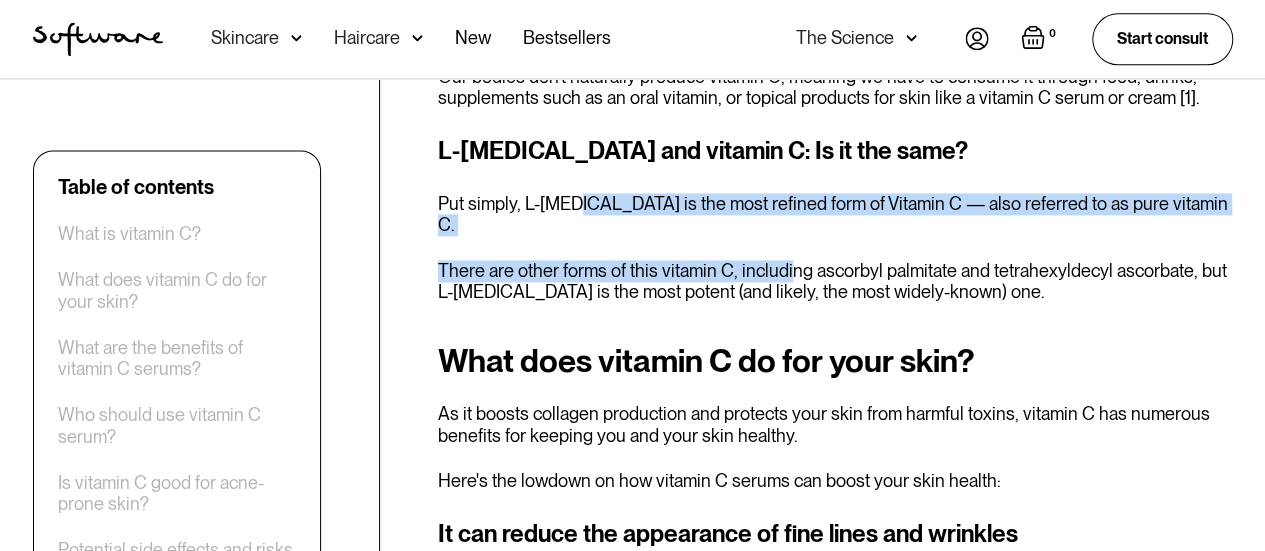 drag, startPoint x: 730, startPoint y: 204, endPoint x: 1169, endPoint y: 263, distance: 442.94696 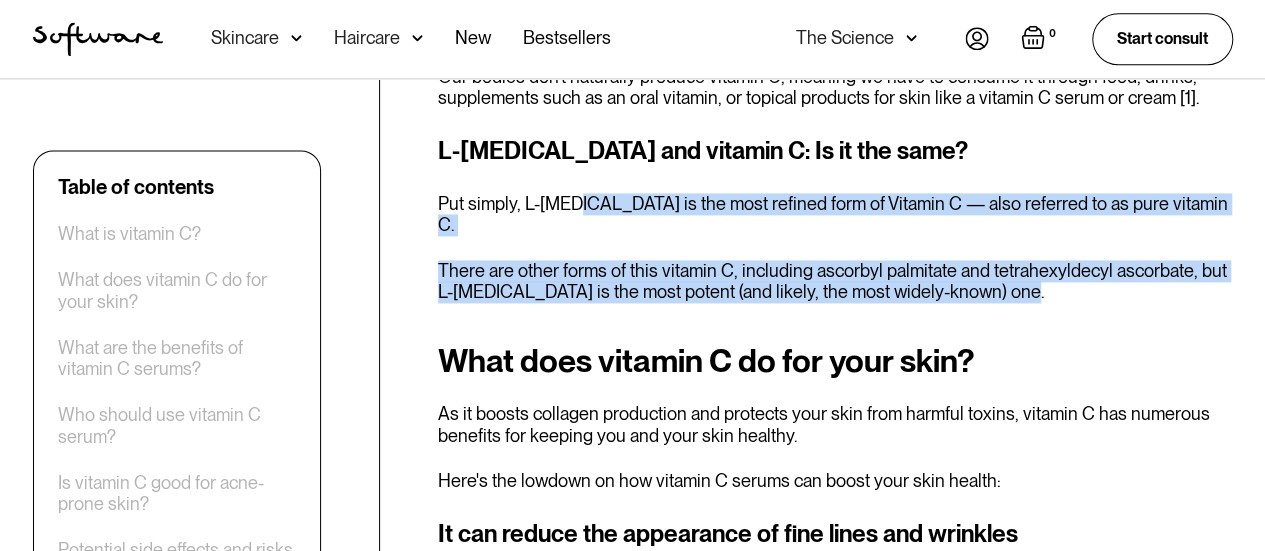 click on "There are other forms of this vitamin C, including ascorbyl palmitate and tetrahexyldecyl ascorbate, but L-[MEDICAL_DATA] is the most potent (and likely, the most widely-known) one." at bounding box center [835, 281] 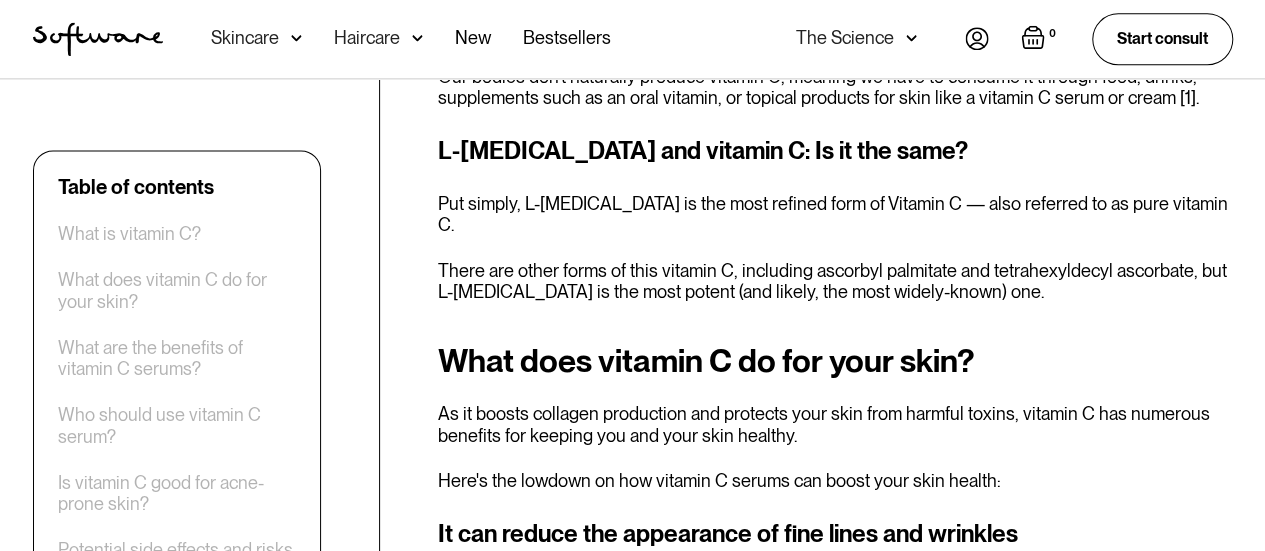 click on "Put simply, L-[MEDICAL_DATA] is the most refined form of Vitamin C — also referred to as pure vitamin C." at bounding box center (835, 214) 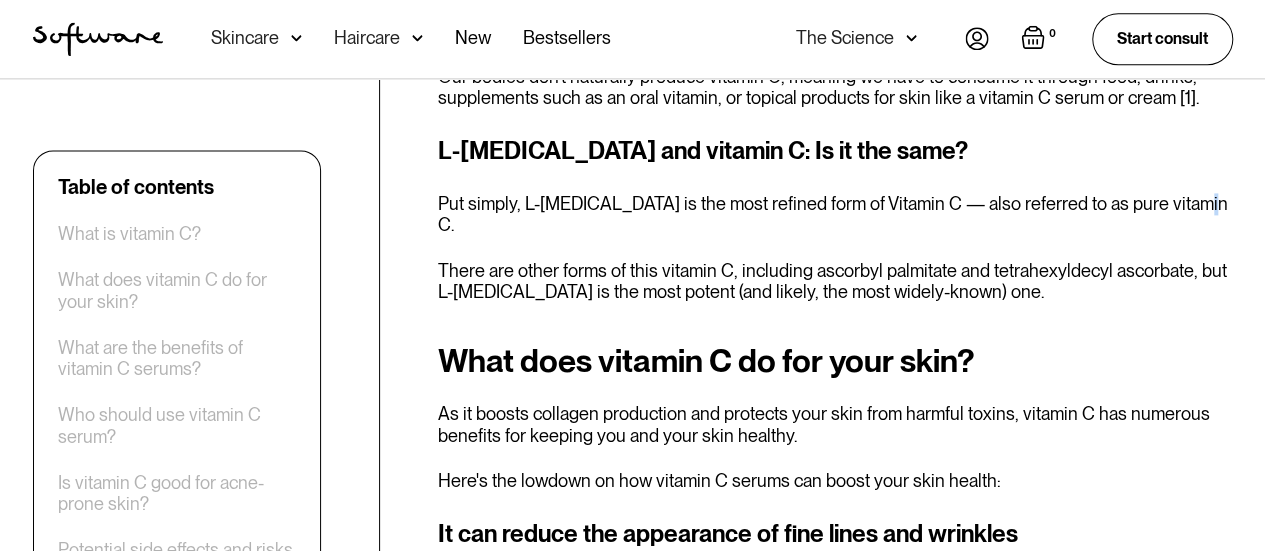 drag, startPoint x: 1174, startPoint y: 168, endPoint x: 1194, endPoint y: 262, distance: 96.10411 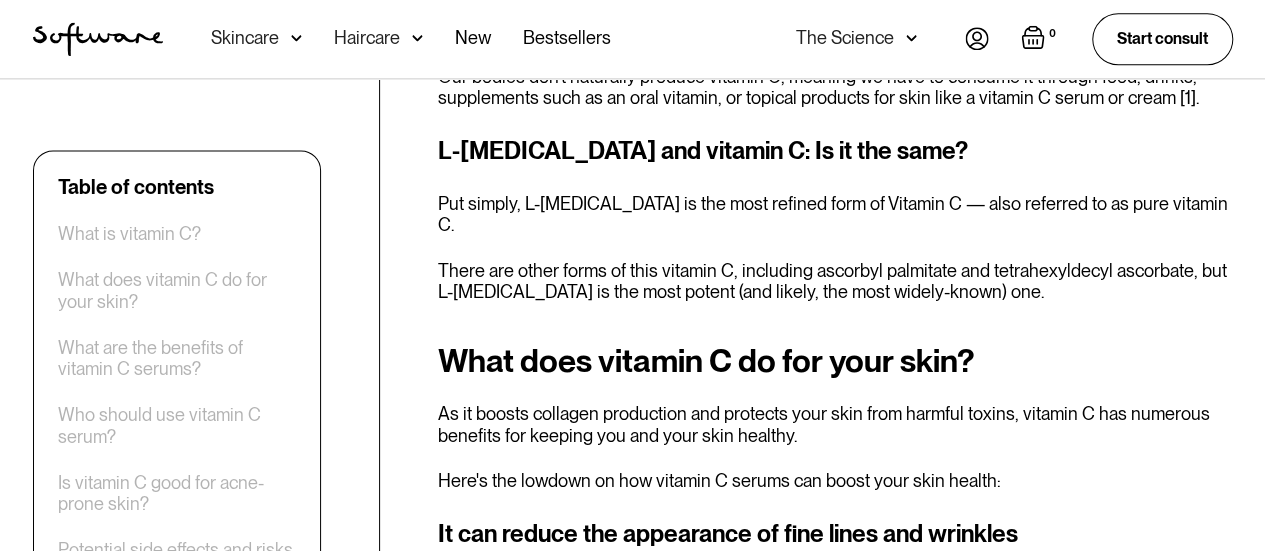 click on "No items found. Vitamin C  might just be one of the few vitamins where some of the health benefits are widely known. From preventing [MEDICAL_DATA] on the high seas to helping fight colds and the [MEDICAL_DATA], vitamin C is a vital immune system booster and likely something you’ve taken orally at some point in your life. Lesser known though is that vitamin C can also be a crucial resource for your skin, helping fight environmental  damage from the sun  and air pollution, and playing an active role in collagen synthesis, keeping you looking fresh and your skin protected. But how does it work? And how do you know when to apply vitamin C serum without irritating your skin? To answer those questions, let’s first look at what vitamin C actually is. What is vitamin C? A powerful antioxidant, vitamin C plays a crucial role in your body’s functioning. Among other things, it’s responsible for  collagen production L-[MEDICAL_DATA] and vitamin C: Is it the same? What does vitamin C do for your skin? It can help brighten your skin" at bounding box center [835, 2767] 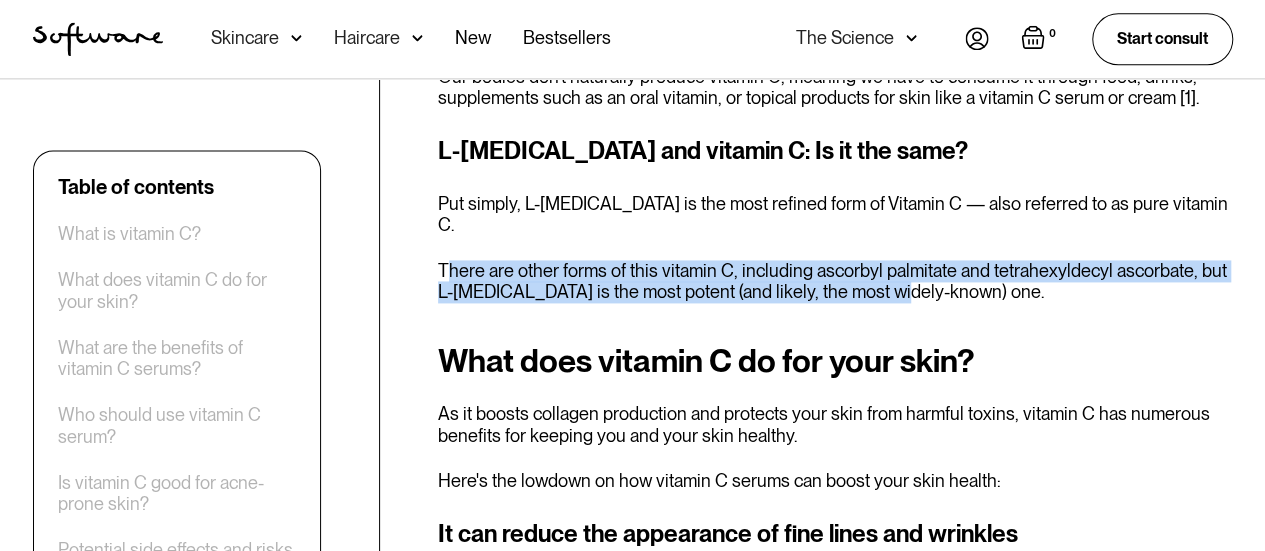 drag, startPoint x: 450, startPoint y: 229, endPoint x: 1039, endPoint y: 247, distance: 589.27496 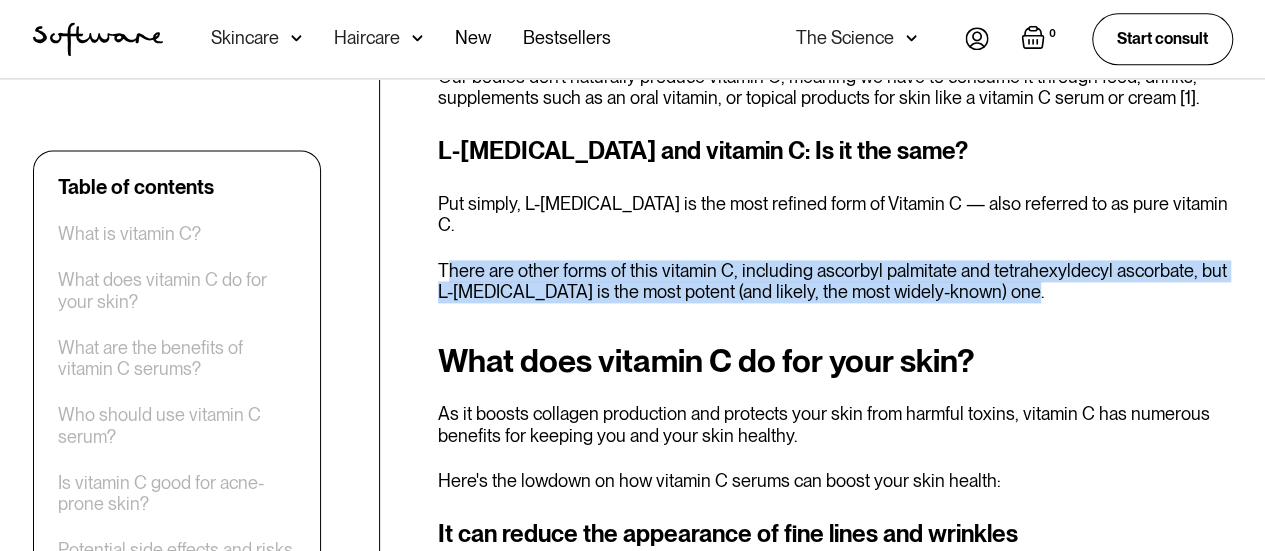 click on "There are other forms of this vitamin C, including ascorbyl palmitate and tetrahexyldecyl ascorbate, but L-[MEDICAL_DATA] is the most potent (and likely, the most widely-known) one." at bounding box center (835, 281) 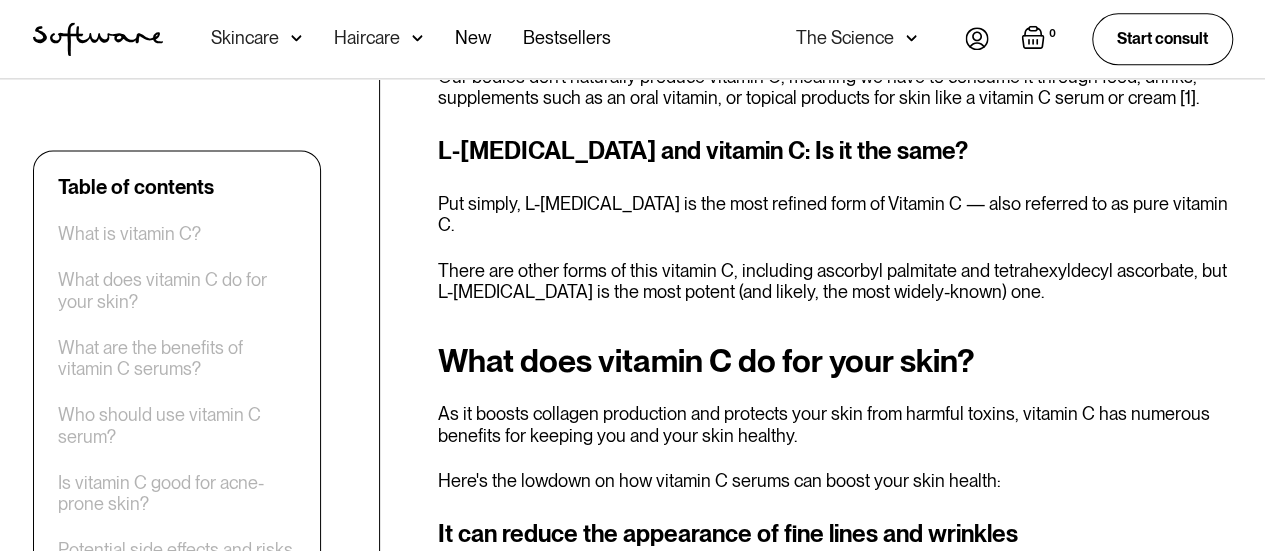 click on "L-[MEDICAL_DATA] and vitamin C: Is it the same? Put simply, L-[MEDICAL_DATA] is the most refined form of Vitamin C — also referred to as pure vitamin C. There are other forms of this vitamin C, including ascorbyl palmitate and tetrahexyldecyl ascorbate, but L-[MEDICAL_DATA] is the most potent (and likely, the most widely-known) one." at bounding box center (835, 218) 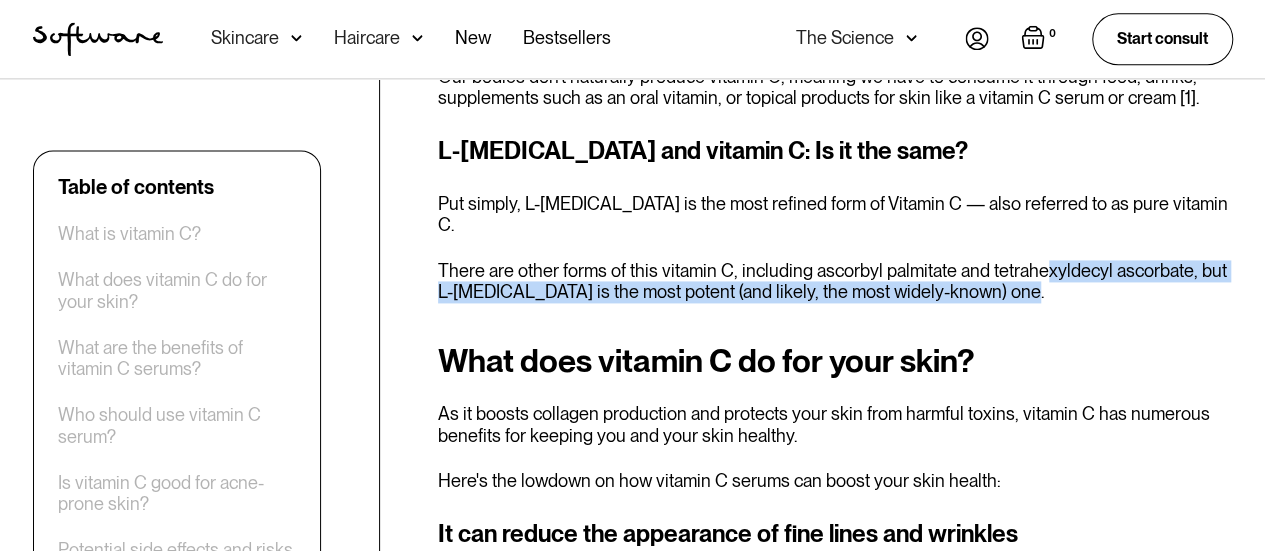 click on "There are other forms of this vitamin C, including ascorbyl palmitate and tetrahexyldecyl ascorbate, but L-[MEDICAL_DATA] is the most potent (and likely, the most widely-known) one." at bounding box center [835, 281] 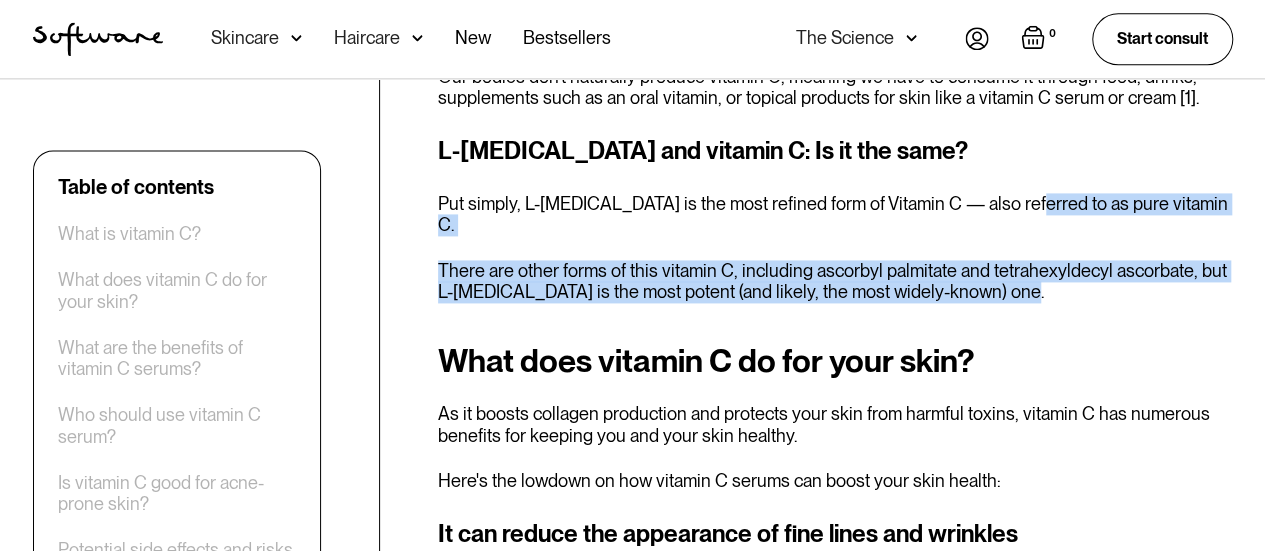 drag, startPoint x: 1007, startPoint y: 171, endPoint x: 1006, endPoint y: 247, distance: 76.00658 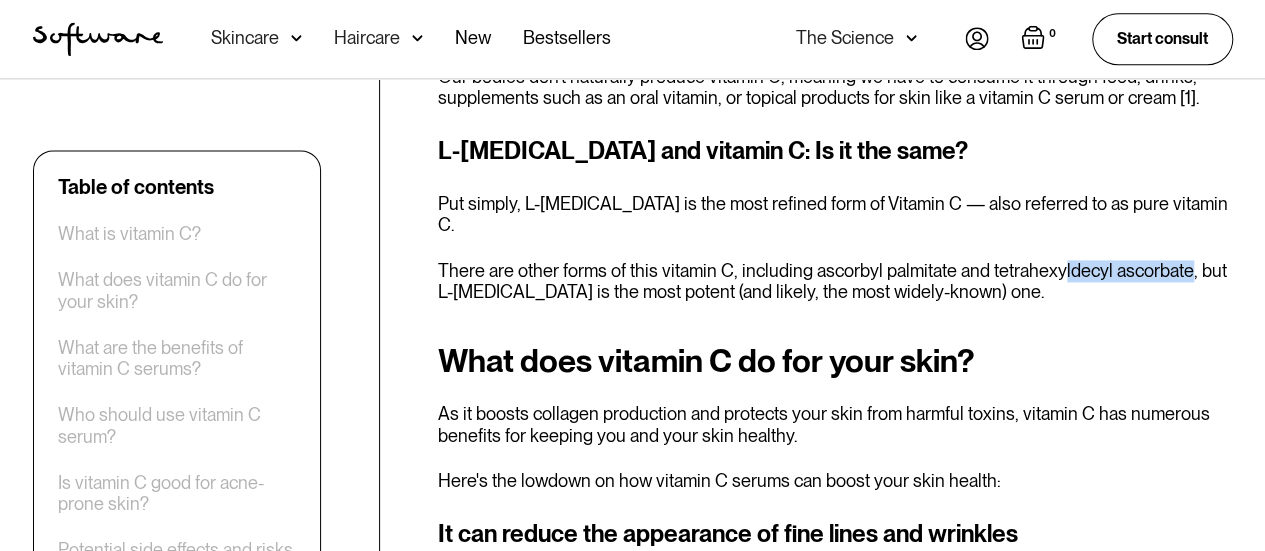drag, startPoint x: 1122, startPoint y: 221, endPoint x: 1204, endPoint y: 224, distance: 82.05486 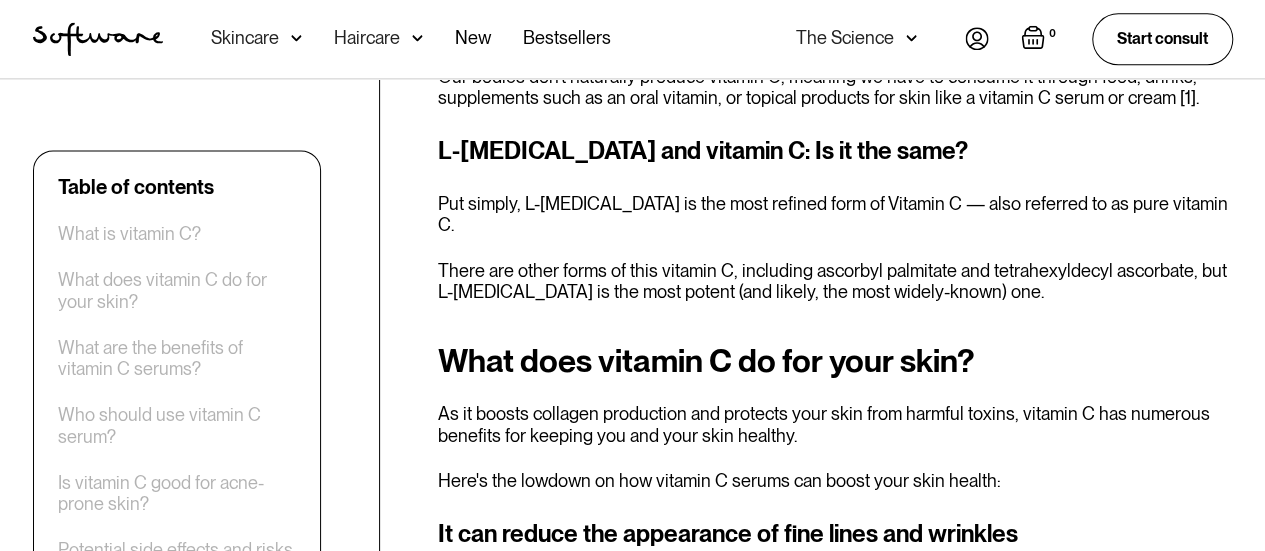 click on "There are other forms of this vitamin C, including ascorbyl palmitate and tetrahexyldecyl ascorbate, but L-[MEDICAL_DATA] is the most potent (and likely, the most widely-known) one." at bounding box center [835, 281] 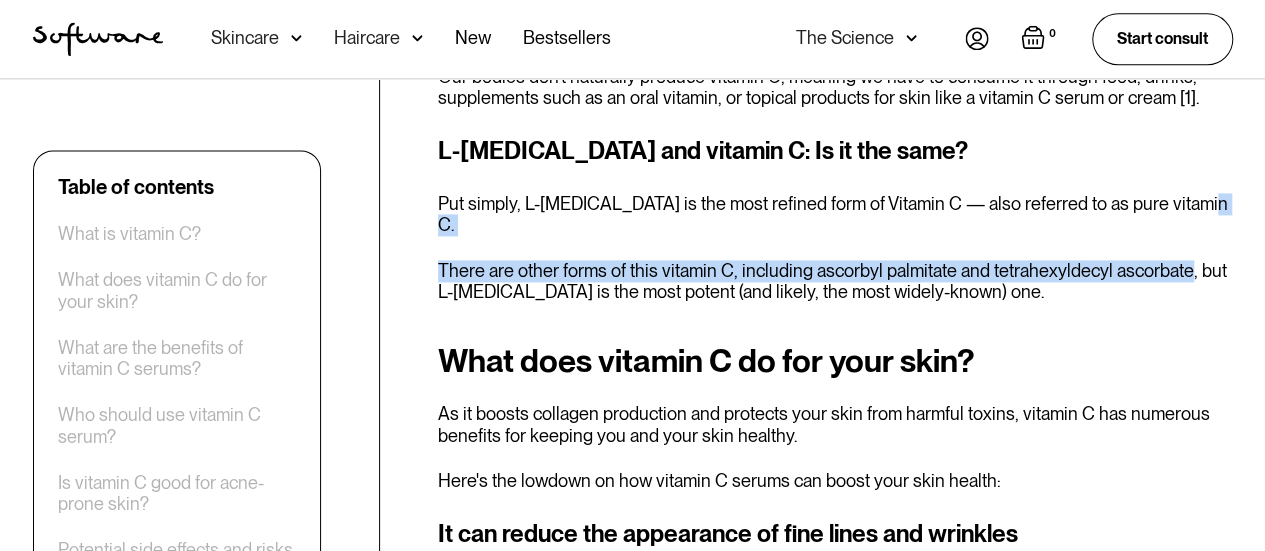 drag, startPoint x: 1176, startPoint y: 181, endPoint x: 1180, endPoint y: 239, distance: 58.137768 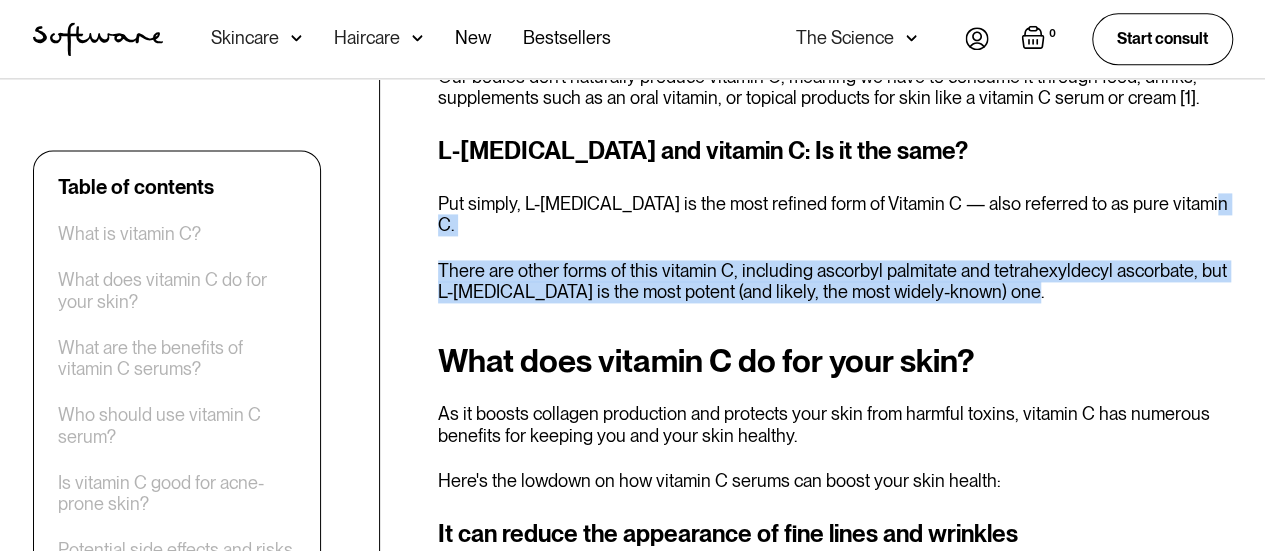 click on "There are other forms of this vitamin C, including ascorbyl palmitate and tetrahexyldecyl ascorbate, but L-[MEDICAL_DATA] is the most potent (and likely, the most widely-known) one." at bounding box center [835, 281] 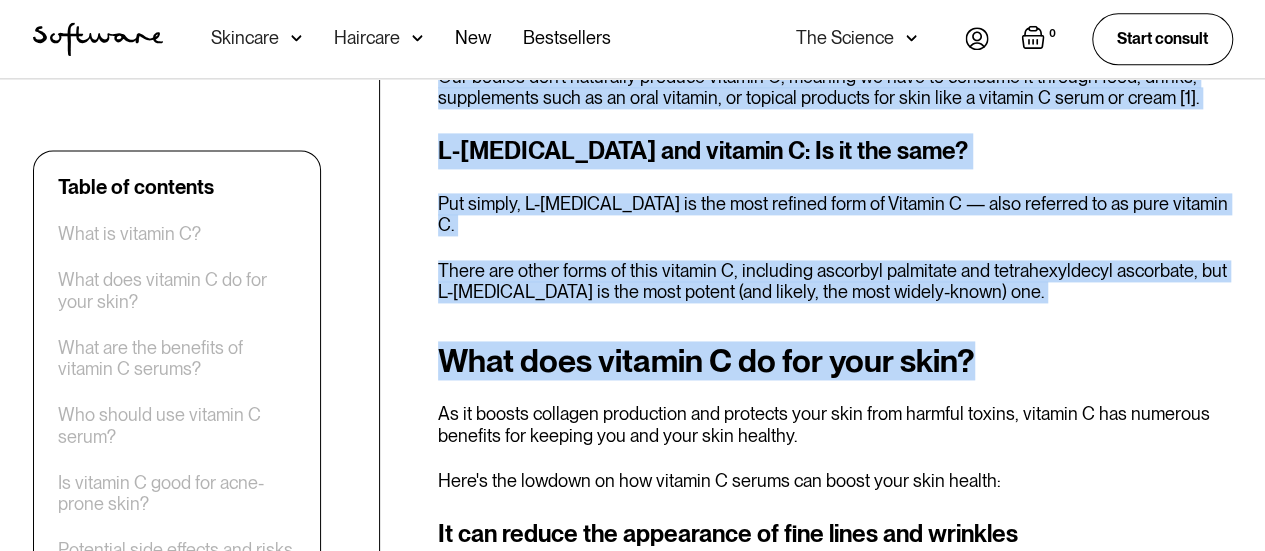 drag, startPoint x: 447, startPoint y: 228, endPoint x: 1076, endPoint y: 259, distance: 629.7634 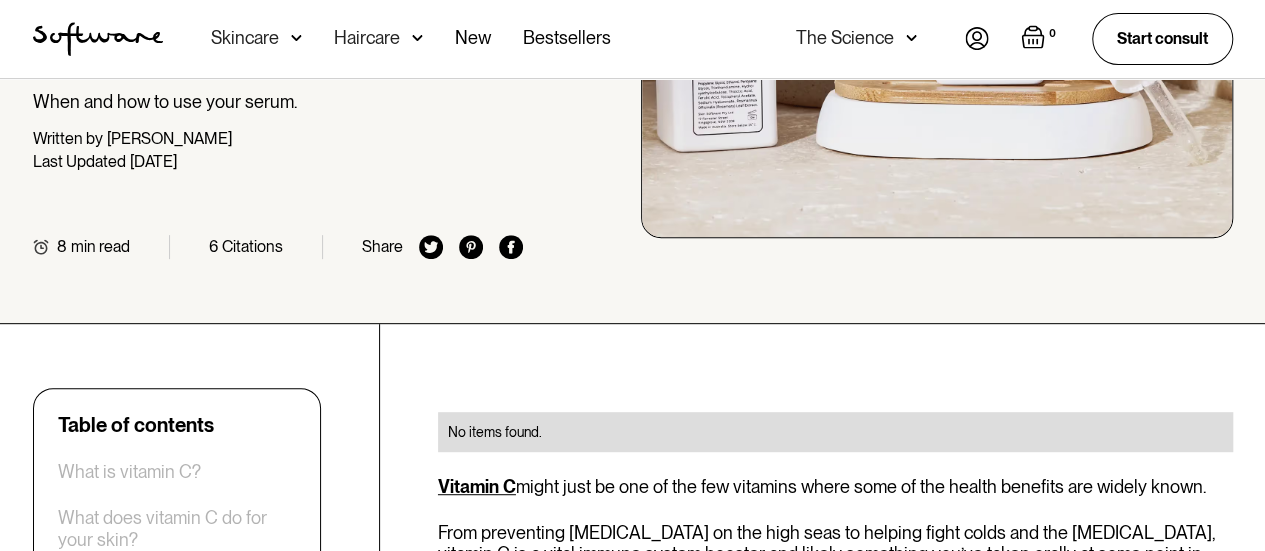 scroll, scrollTop: 666, scrollLeft: 0, axis: vertical 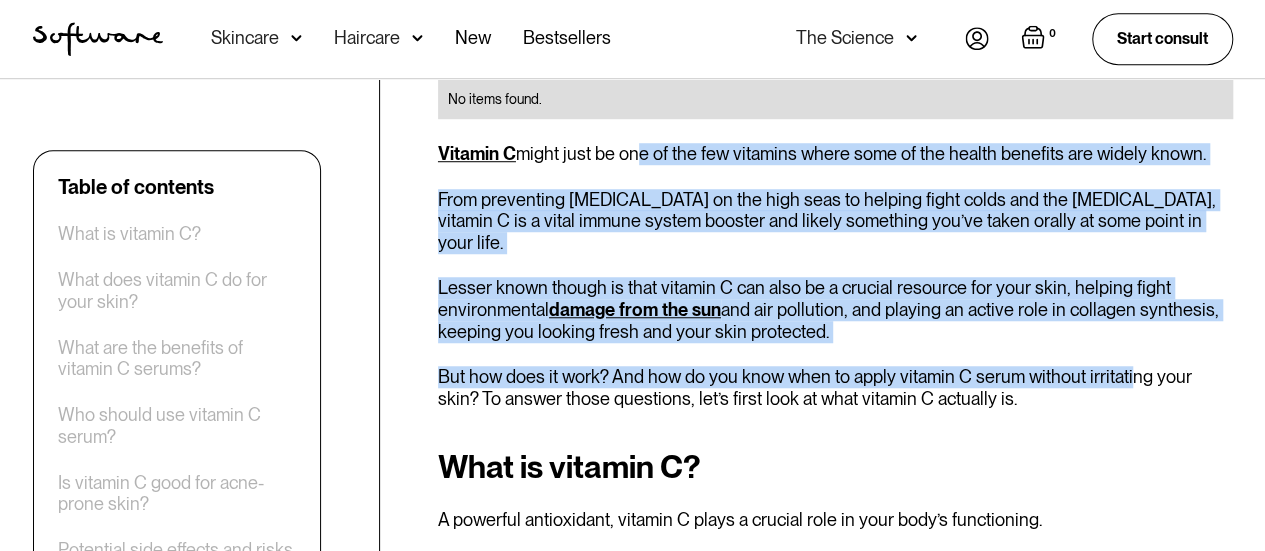 drag, startPoint x: 658, startPoint y: 171, endPoint x: 1187, endPoint y: 361, distance: 562.0863 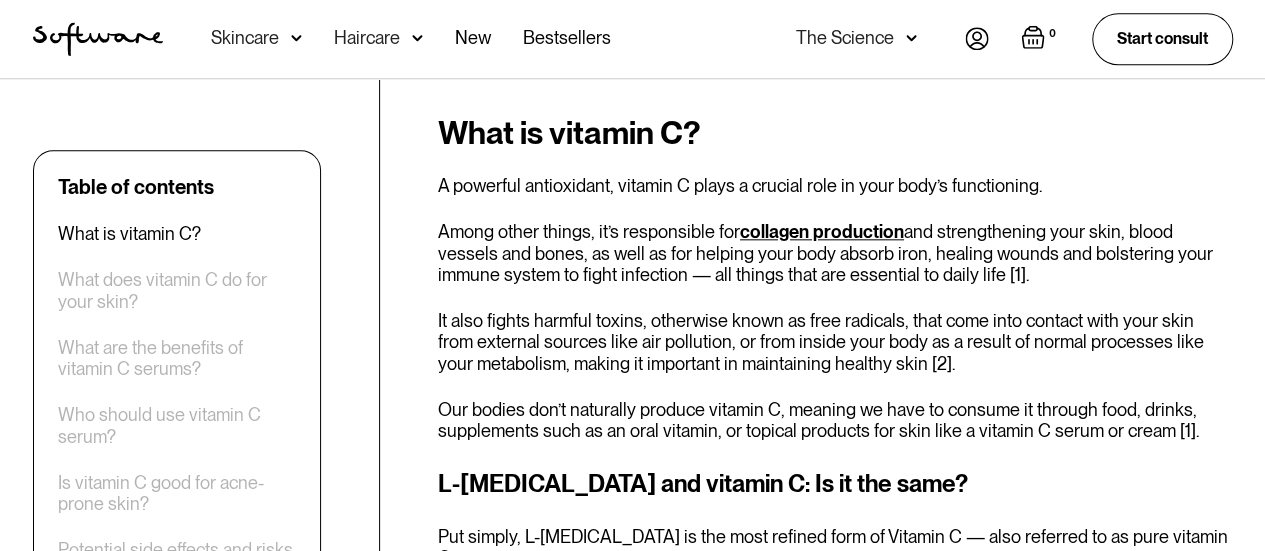 click on "What is vitamin C? A powerful antioxidant, vitamin C plays a crucial role in your body’s functioning. Among other things, it’s responsible for  collagen production  and strengthening your skin, blood vessels and bones, as well as for helping your body absorb iron, healing wounds and bolstering your immune system to fight infection — all things that are essential to daily life [1]. It also fights harmful toxins, otherwise known as free radicals, that come into contact with your skin from external sources like air pollution, or from inside your body as a result of normal processes like your metabolism, making it important in maintaining healthy skin [2]. Our bodies don’t naturally produce vitamin C, meaning we have to consume it through food, drinks, supplements such as an oral vitamin, or topical products for skin like a vitamin C serum or cream [1]. L-[MEDICAL_DATA] and vitamin C: Is it the same? Put simply, L-[MEDICAL_DATA] is the most refined form of Vitamin C — also referred to as pure vitamin C." at bounding box center [835, 375] 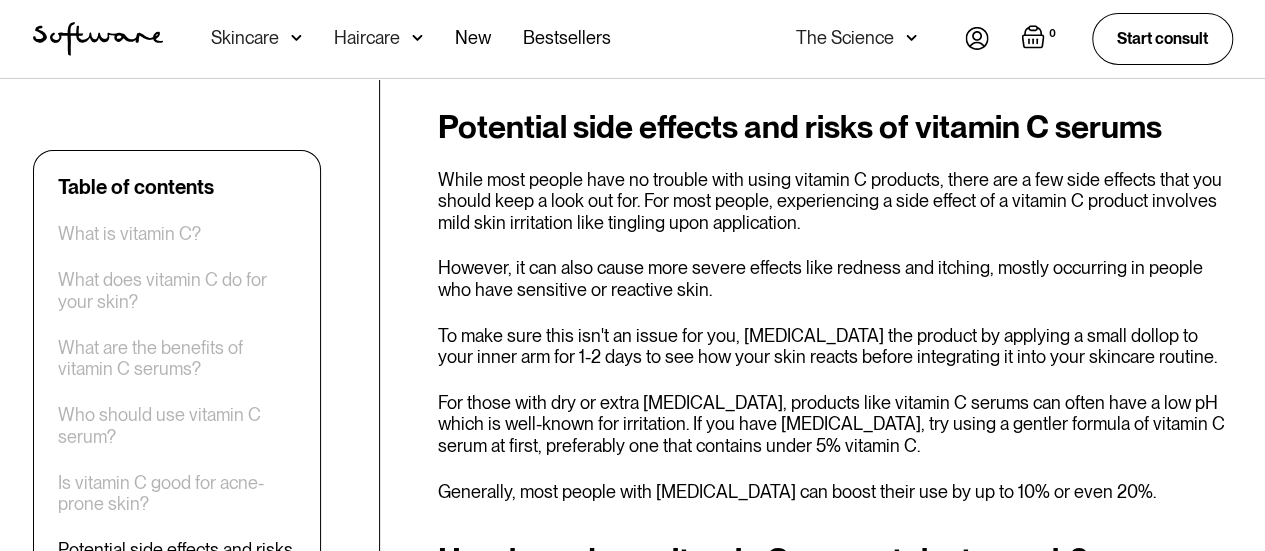 scroll, scrollTop: 3666, scrollLeft: 0, axis: vertical 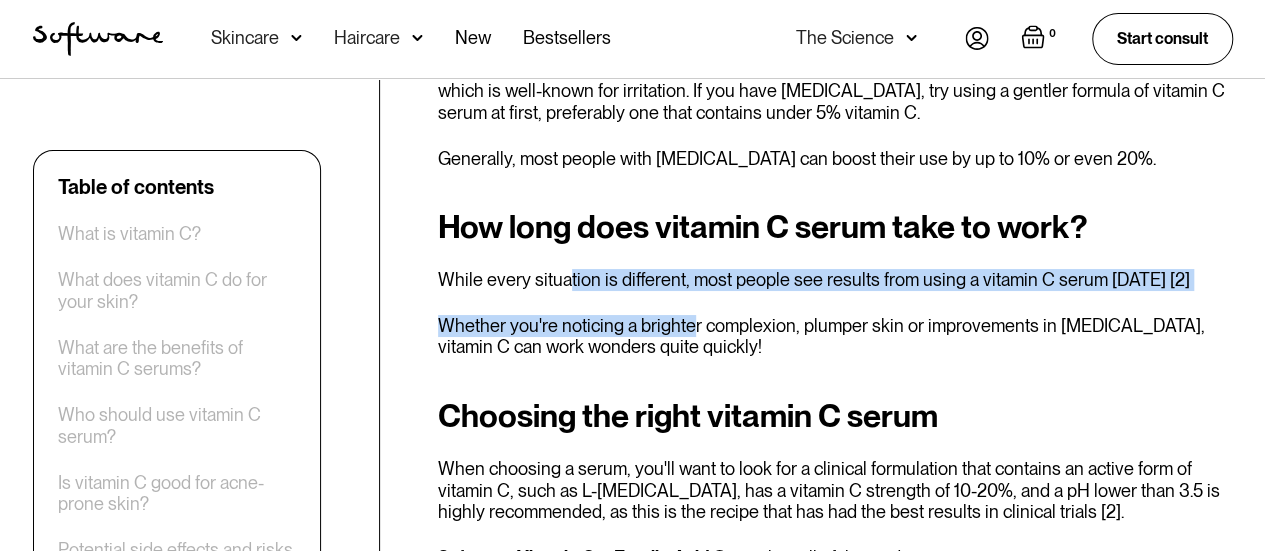 drag, startPoint x: 569, startPoint y: 205, endPoint x: 841, endPoint y: 293, distance: 285.8811 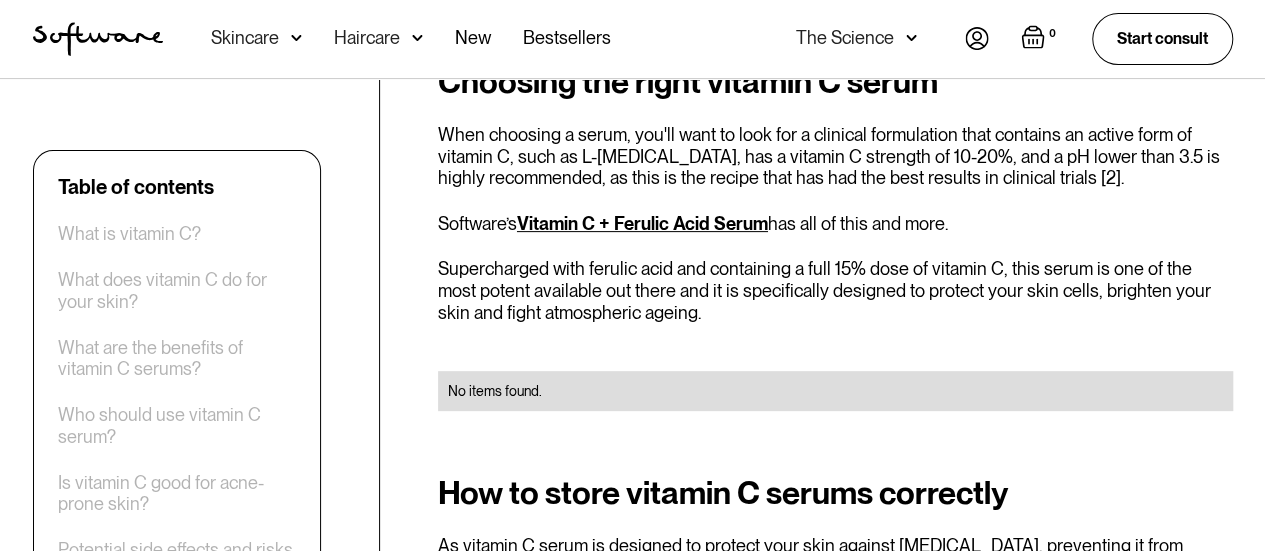 scroll, scrollTop: 3666, scrollLeft: 0, axis: vertical 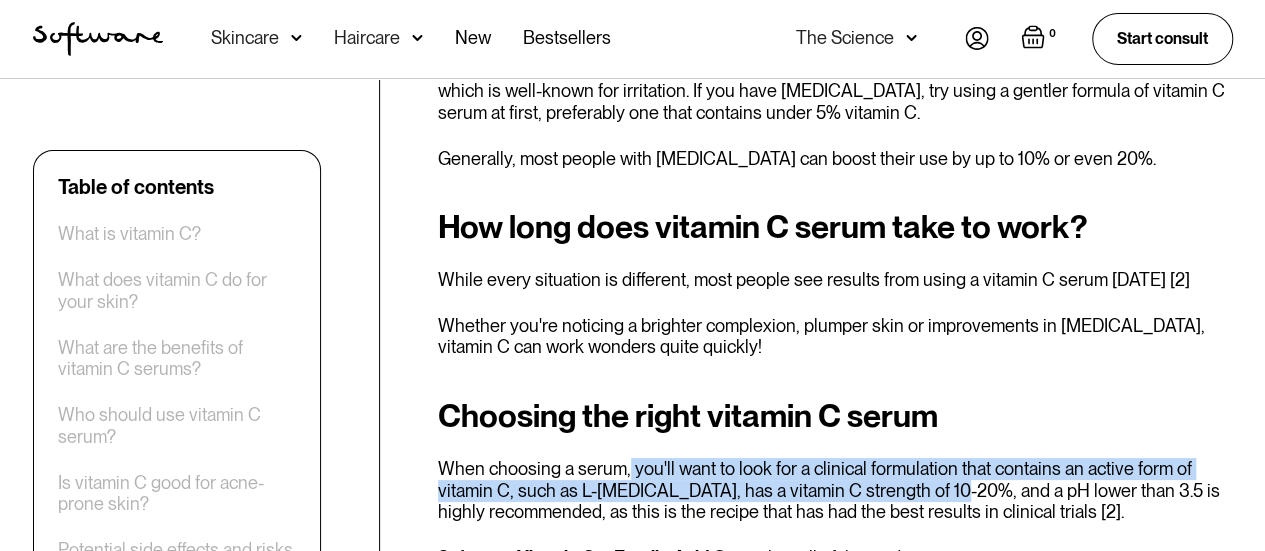 drag, startPoint x: 634, startPoint y: 423, endPoint x: 1031, endPoint y: 453, distance: 398.1319 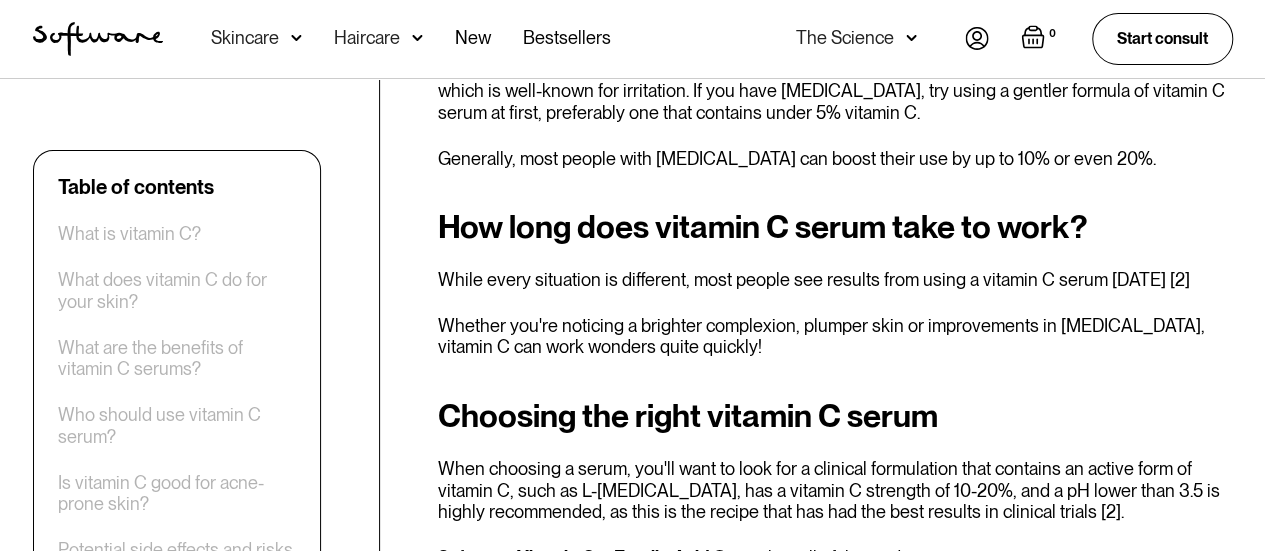 click on "When choosing a serum, you'll want to look for a clinical formulation that contains an active form of vitamin C, such as L-[MEDICAL_DATA], has a vitamin C strength of 10-20%, and a pH lower than 3.5 is highly recommended, as this is the recipe that has had the best results in clinical trials [2]." at bounding box center (835, 490) 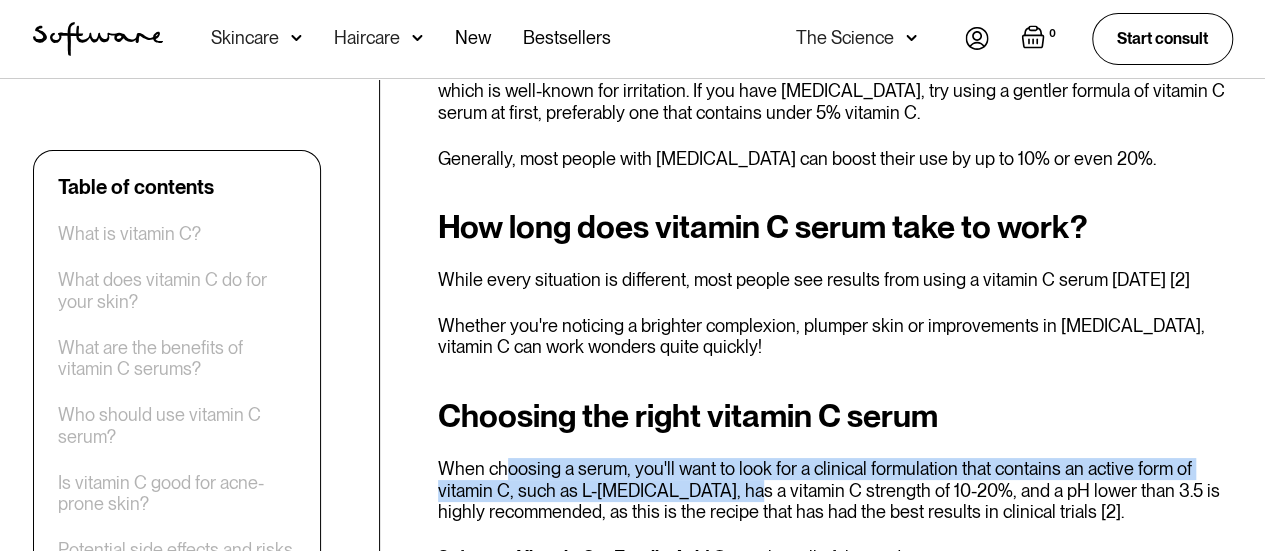 drag, startPoint x: 504, startPoint y: 420, endPoint x: 918, endPoint y: 460, distance: 415.9279 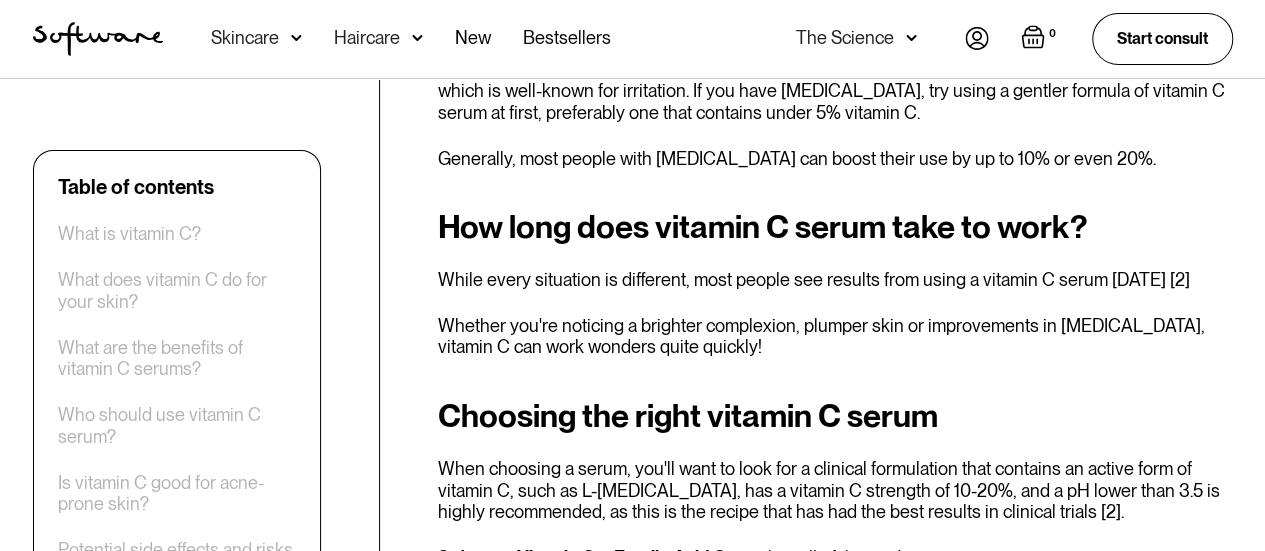 click on "When choosing a serum, you'll want to look for a clinical formulation that contains an active form of vitamin C, such as L-[MEDICAL_DATA], has a vitamin C strength of 10-20%, and a pH lower than 3.5 is highly recommended, as this is the recipe that has had the best results in clinical trials [2]." at bounding box center [835, 490] 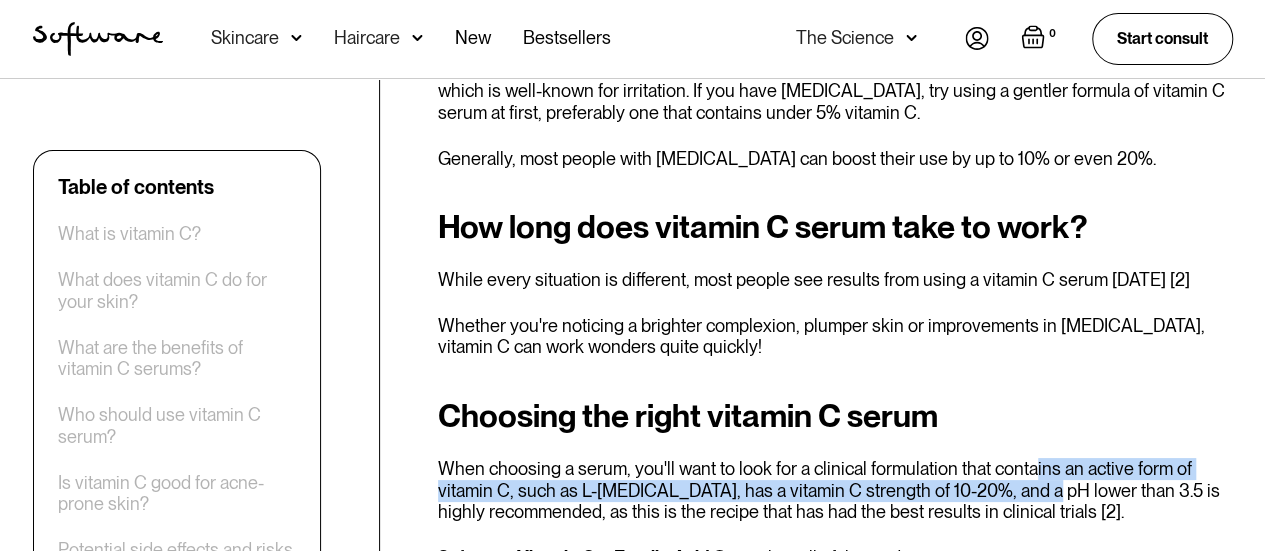 drag, startPoint x: 1022, startPoint y: 433, endPoint x: 1018, endPoint y: 443, distance: 10.770329 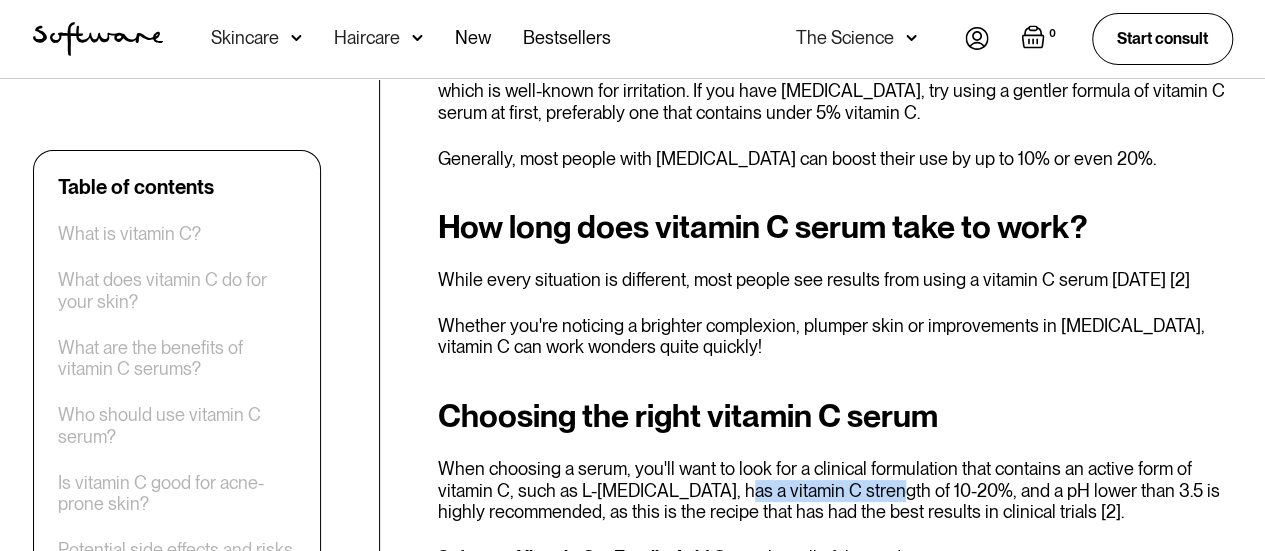 drag, startPoint x: 872, startPoint y: 441, endPoint x: 1001, endPoint y: 445, distance: 129.062 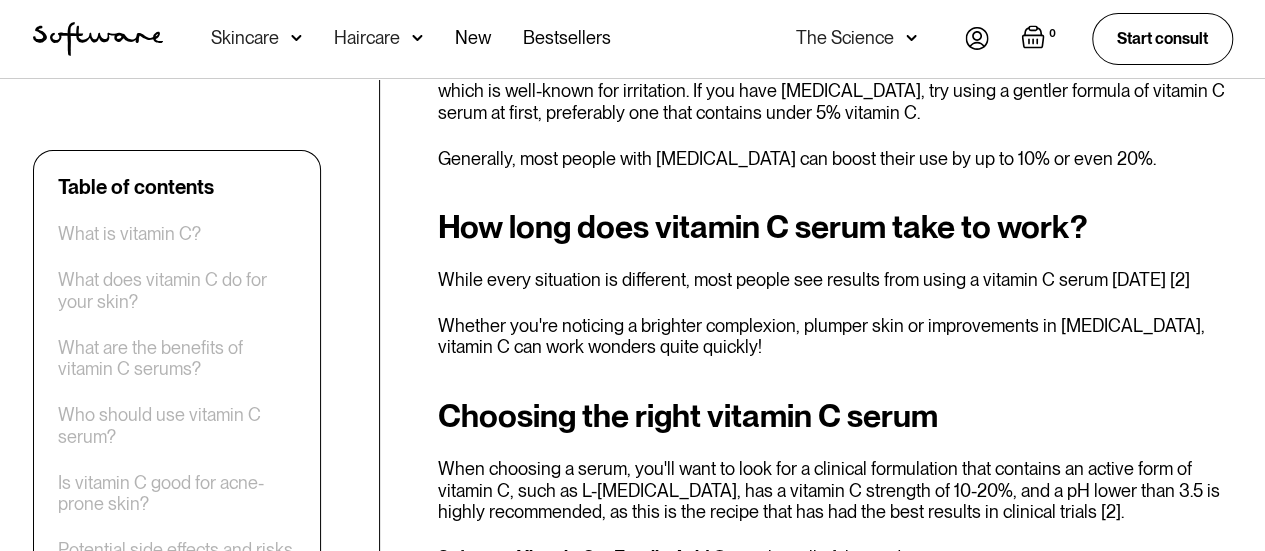 click on "When choosing a serum, you'll want to look for a clinical formulation that contains an active form of vitamin C, such as L-[MEDICAL_DATA], has a vitamin C strength of 10-20%, and a pH lower than 3.5 is highly recommended, as this is the recipe that has had the best results in clinical trials [2]." at bounding box center [835, 490] 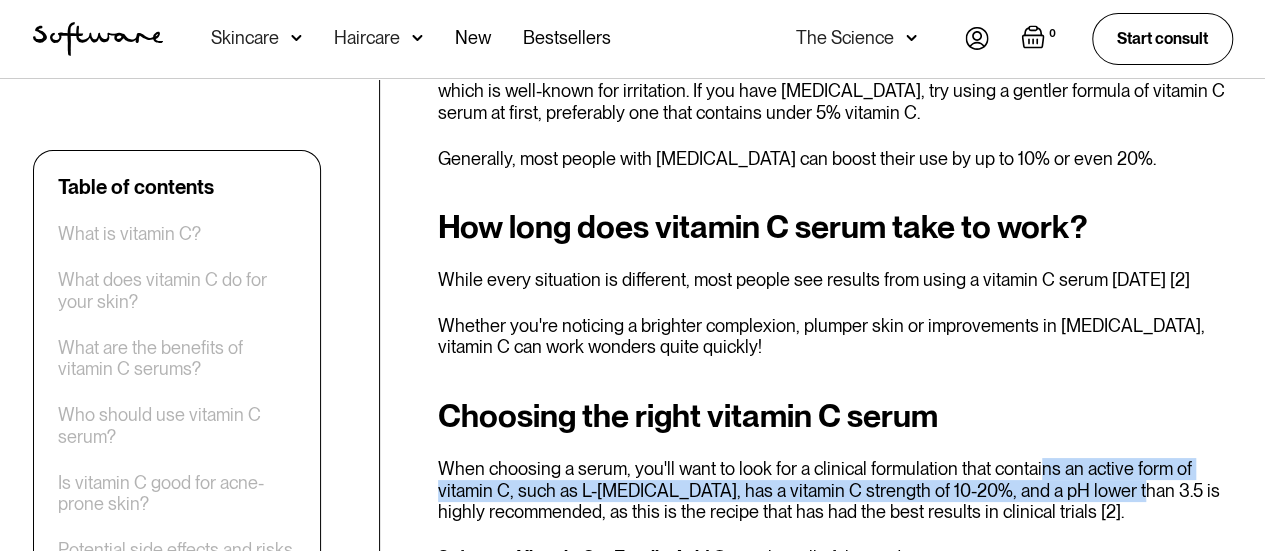 drag, startPoint x: 1034, startPoint y: 402, endPoint x: 1148, endPoint y: 460, distance: 127.90621 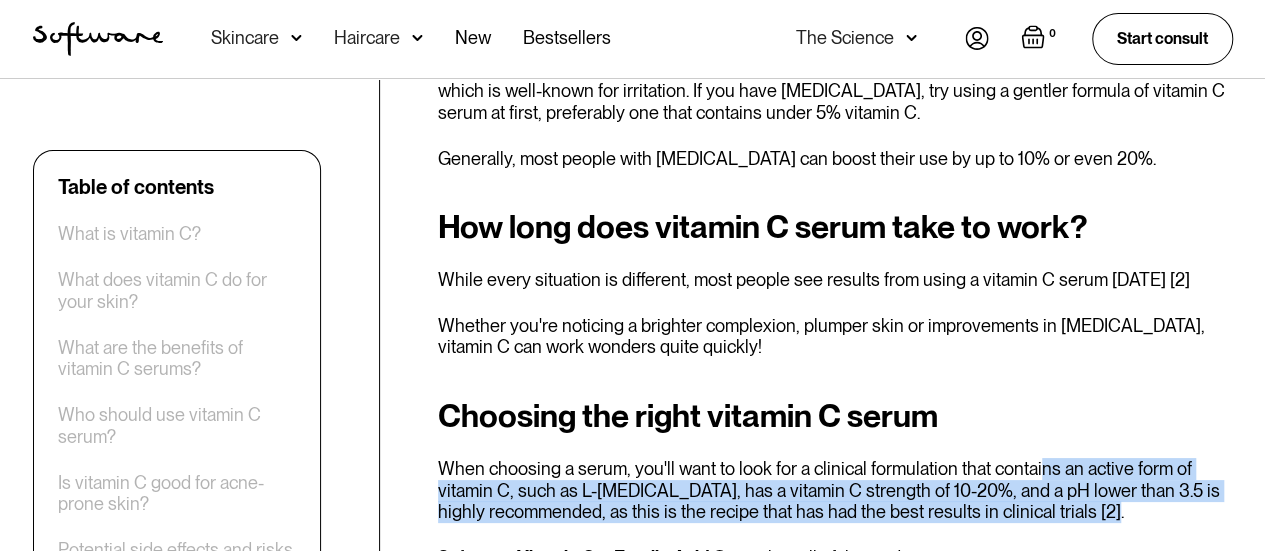 click on "When choosing a serum, you'll want to look for a clinical formulation that contains an active form of vitamin C, such as L-[MEDICAL_DATA], has a vitamin C strength of 10-20%, and a pH lower than 3.5 is highly recommended, as this is the recipe that has had the best results in clinical trials [2]." at bounding box center [835, 490] 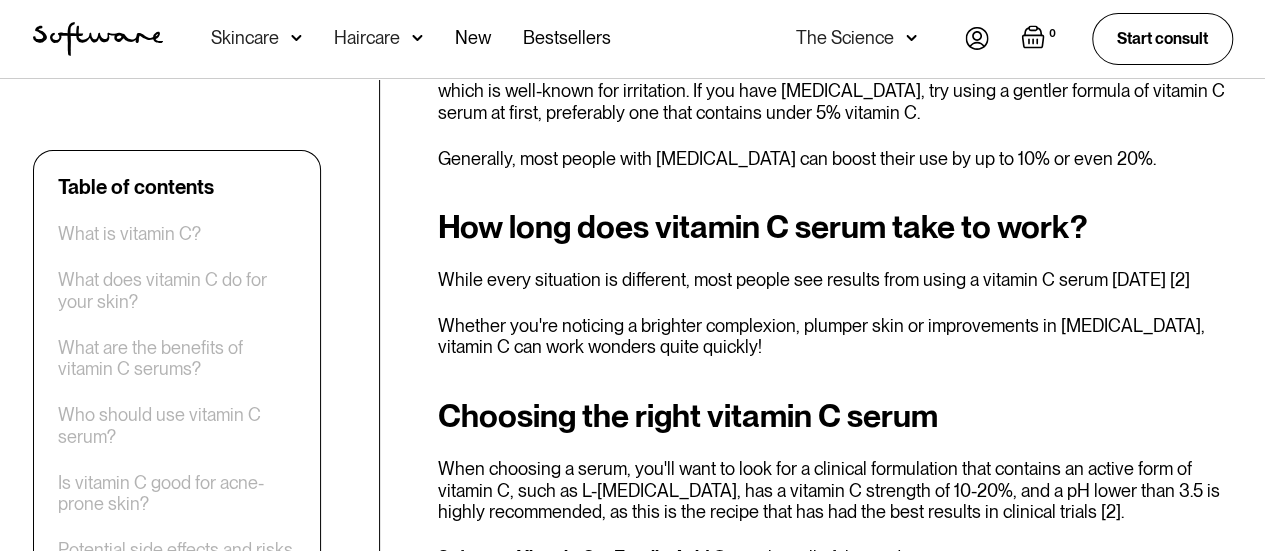 click on "When choosing a serum, you'll want to look for a clinical formulation that contains an active form of vitamin C, such as L-[MEDICAL_DATA], has a vitamin C strength of 10-20%, and a pH lower than 3.5 is highly recommended, as this is the recipe that has had the best results in clinical trials [2]." at bounding box center (835, 490) 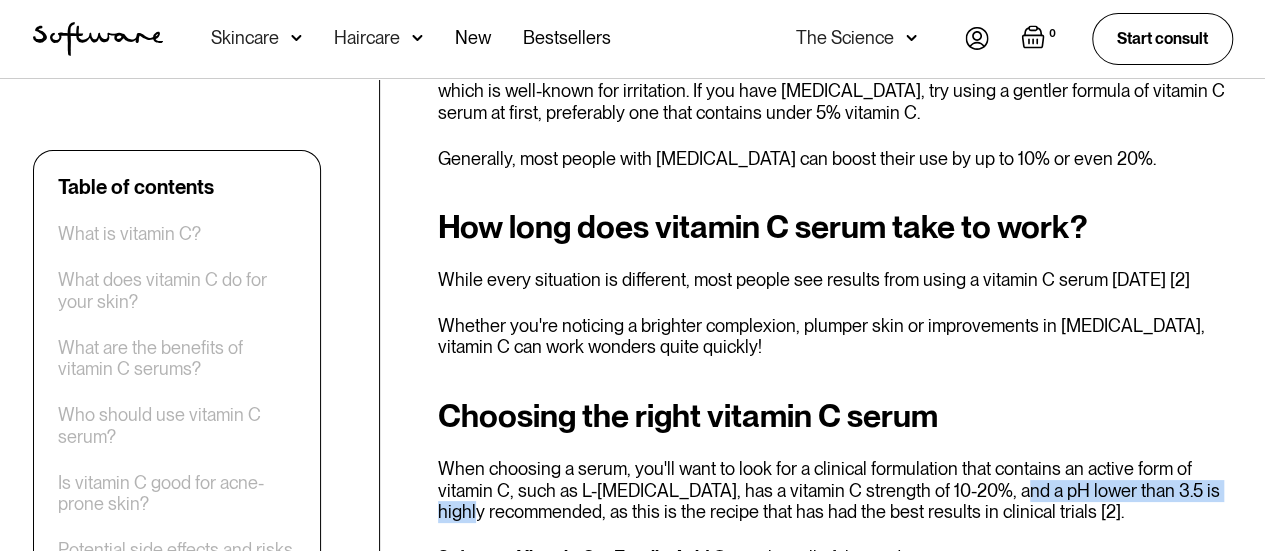 drag, startPoint x: 1017, startPoint y: 436, endPoint x: 1268, endPoint y: 453, distance: 251.57504 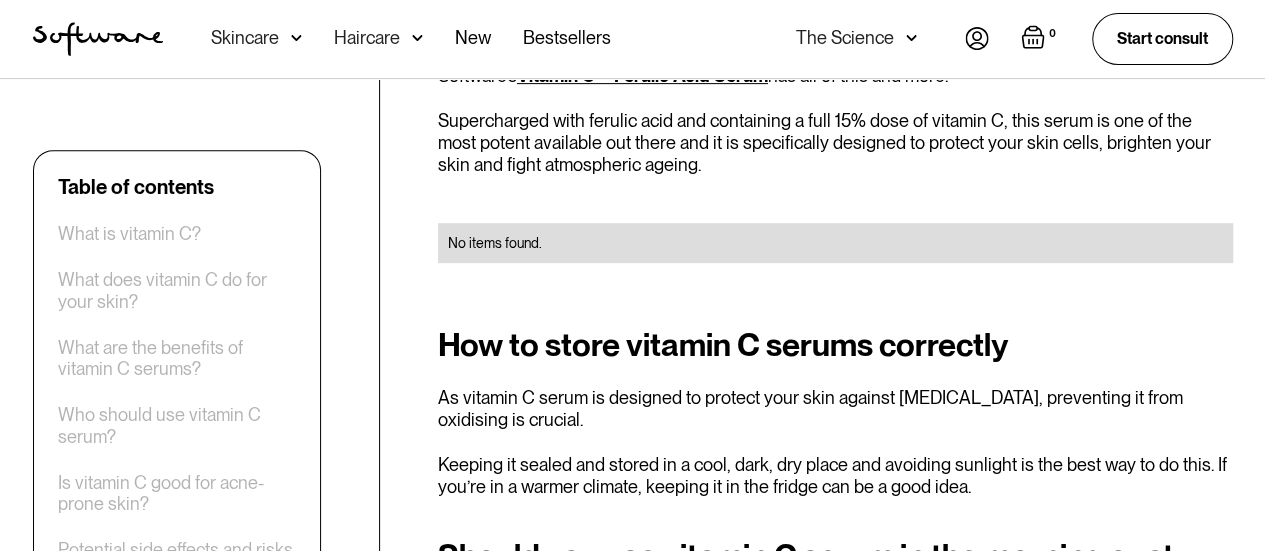 scroll, scrollTop: 3815, scrollLeft: 0, axis: vertical 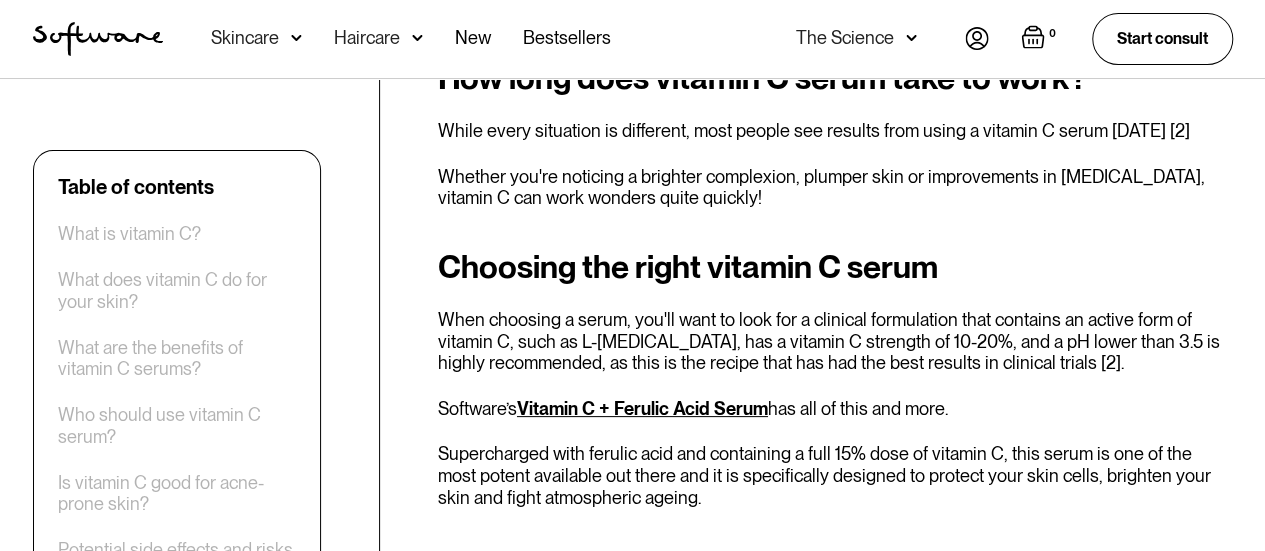 click on "Supercharged with ferulic acid and containing a full 15% dose of vitamin C, this serum is one of the most potent available out there and it is specifically designed to protect your skin cells, brighten your skin and fight atmospheric ageing." at bounding box center (835, 475) 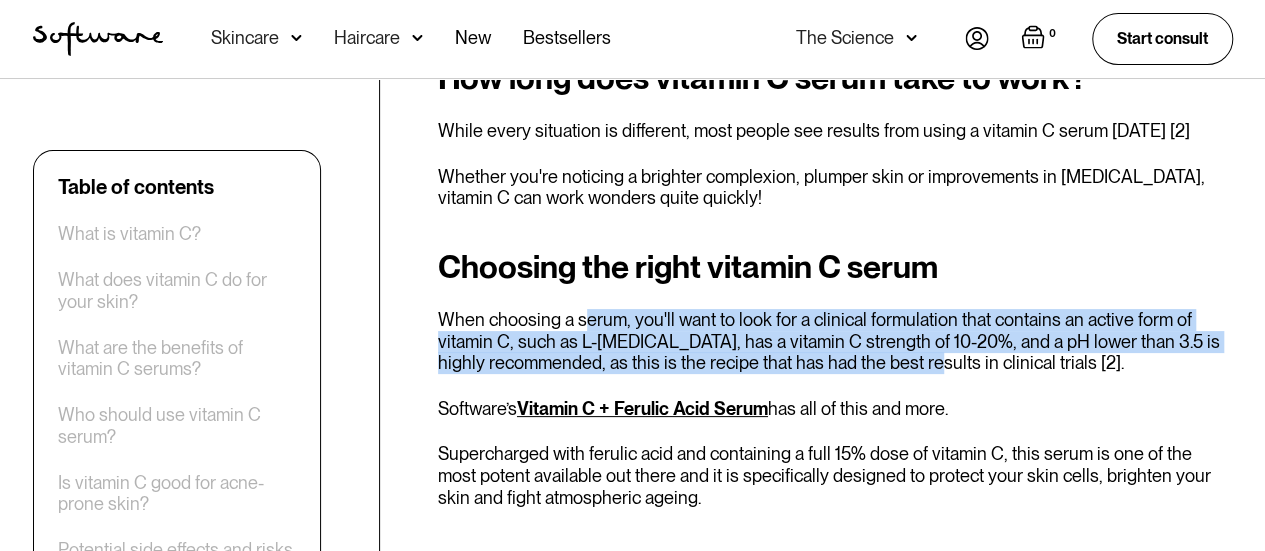 drag, startPoint x: 584, startPoint y: 279, endPoint x: 932, endPoint y: 331, distance: 351.86362 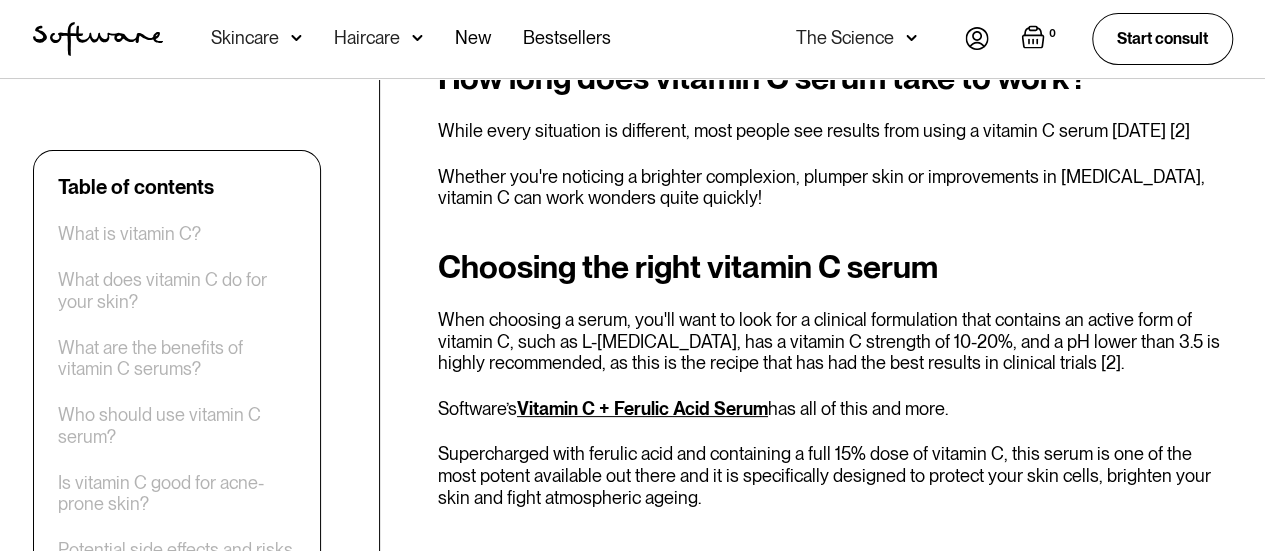 click on "Choosing the right vitamin C serum When choosing a serum, you'll want to look for a clinical formulation that contains an active form of vitamin C, such as L-[MEDICAL_DATA], has a vitamin C strength of 10-20%, and a pH lower than 3.5 is highly recommended, as this is the recipe that has had the best results in clinical trials [2]. Software’s  Vitamin C + Ferulic Acid Serum  has all of this and more. Supercharged with ferulic acid and containing a full 15% dose of vitamin C, this serum is one of the most potent available out there and it is specifically designed to protect your skin cells, brighten your skin and fight atmospheric ageing. No items found." at bounding box center [835, 434] 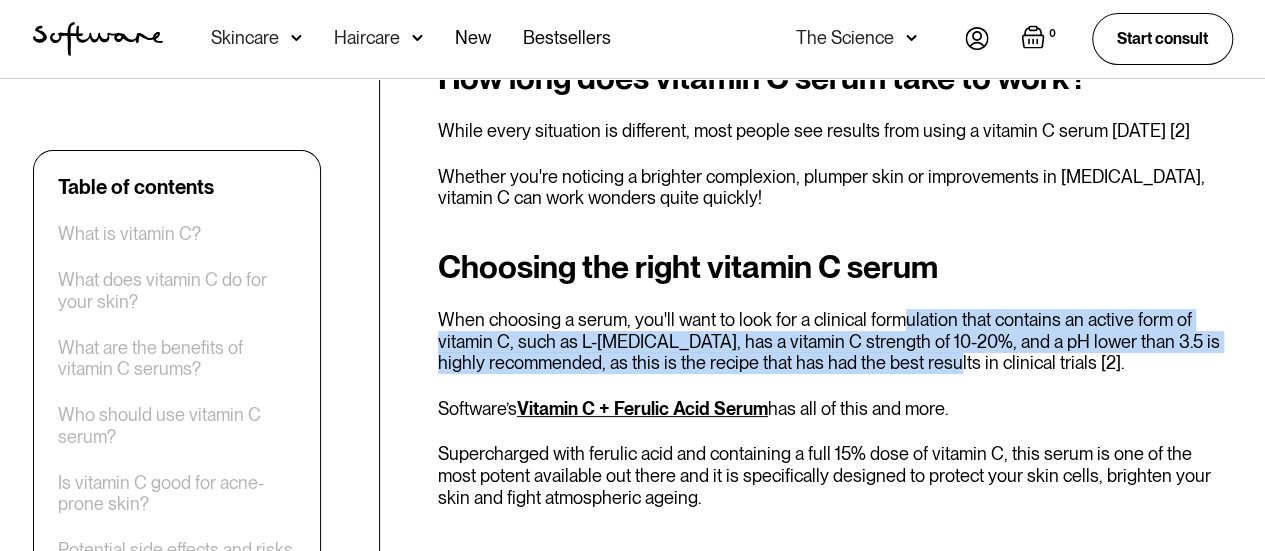 drag, startPoint x: 896, startPoint y: 279, endPoint x: 907, endPoint y: 325, distance: 47.296936 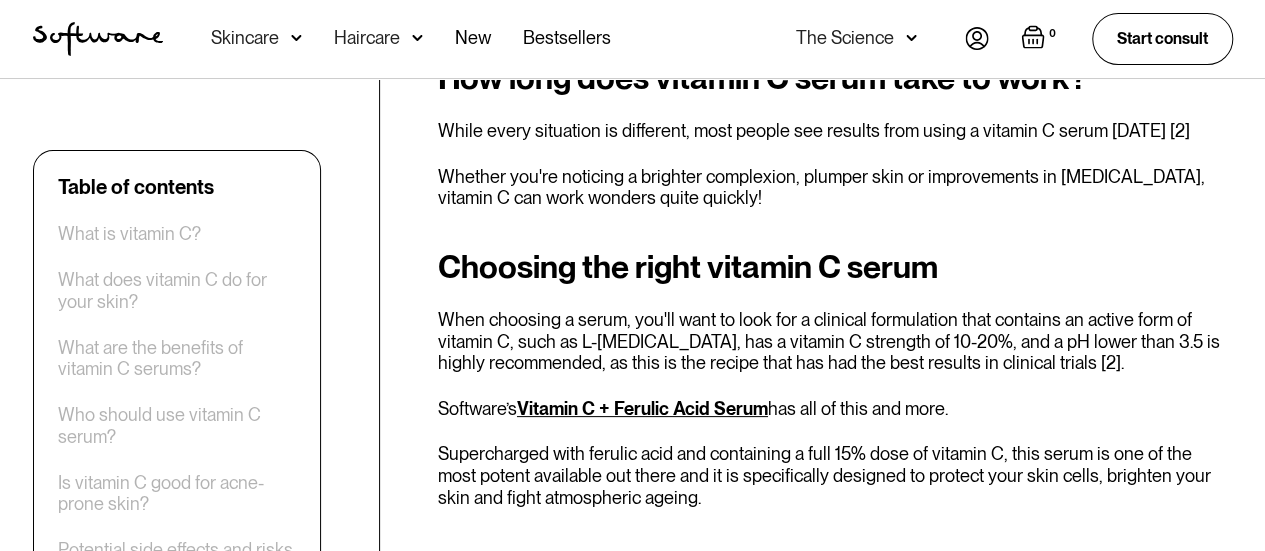 click on "Choosing the right vitamin C serum When choosing a serum, you'll want to look for a clinical formulation that contains an active form of vitamin C, such as L-[MEDICAL_DATA], has a vitamin C strength of 10-20%, and a pH lower than 3.5 is highly recommended, as this is the recipe that has had the best results in clinical trials [2]. Software’s  Vitamin C + Ferulic Acid Serum  has all of this and more. Supercharged with ferulic acid and containing a full 15% dose of vitamin C, this serum is one of the most potent available out there and it is specifically designed to protect your skin cells, brighten your skin and fight atmospheric ageing. No items found." at bounding box center (835, 434) 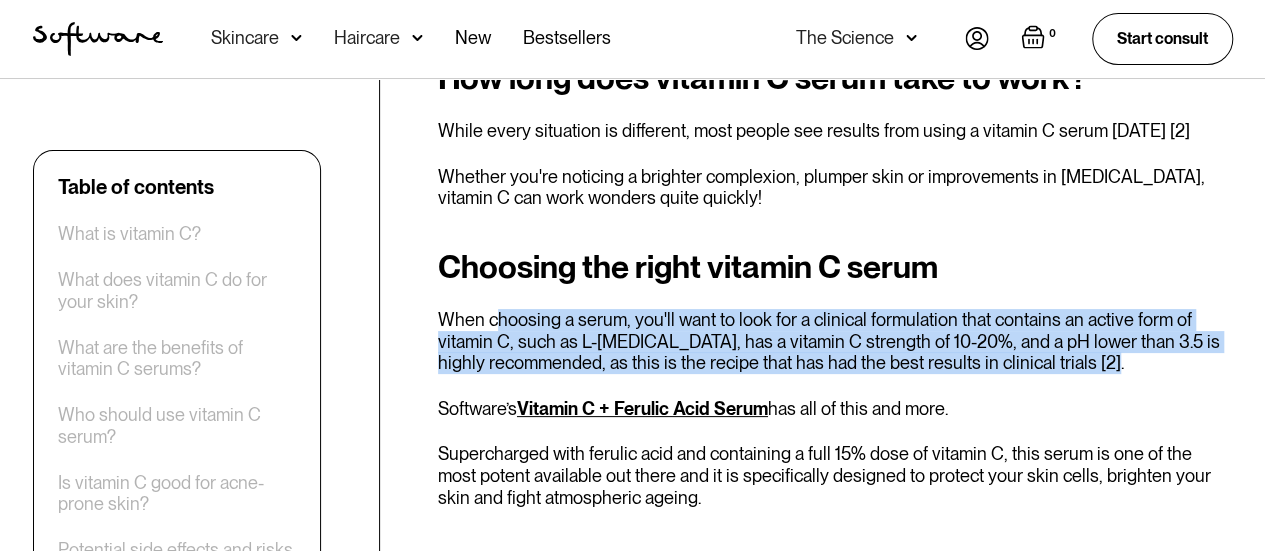 drag, startPoint x: 1109, startPoint y: 331, endPoint x: 498, endPoint y: 255, distance: 615.70856 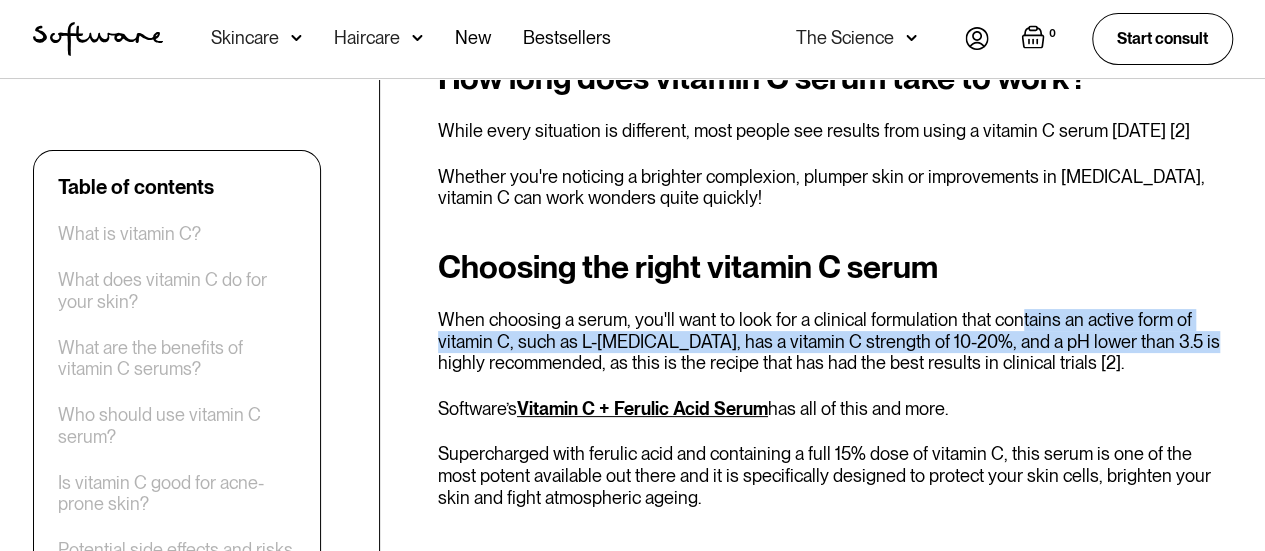drag, startPoint x: 1058, startPoint y: 270, endPoint x: 1160, endPoint y: 289, distance: 103.75452 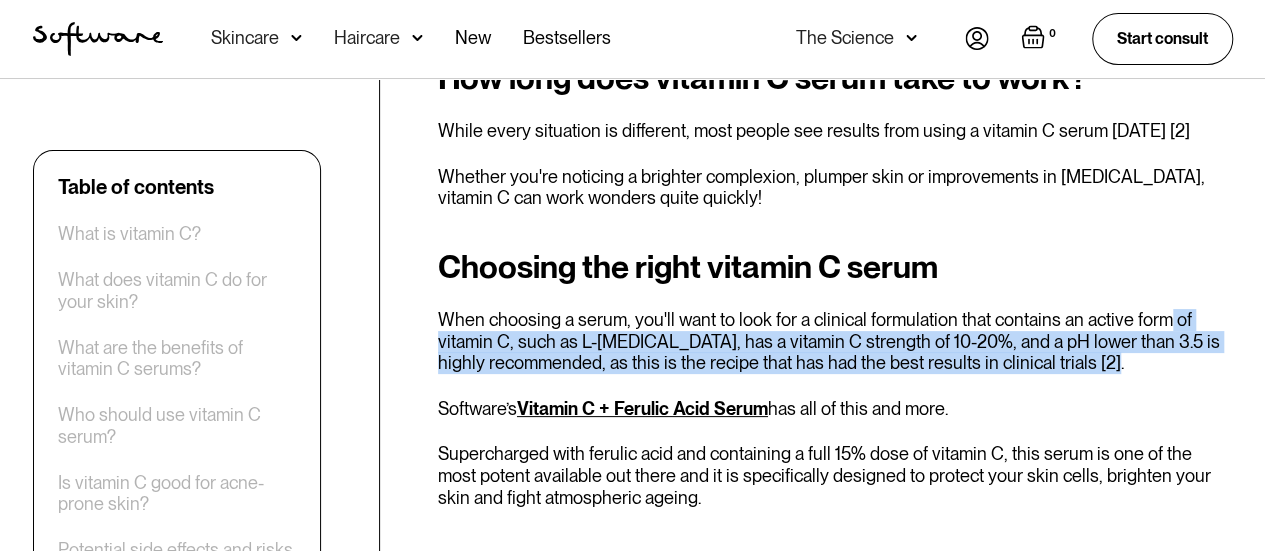 drag, startPoint x: 1156, startPoint y: 277, endPoint x: 1167, endPoint y: 318, distance: 42.44997 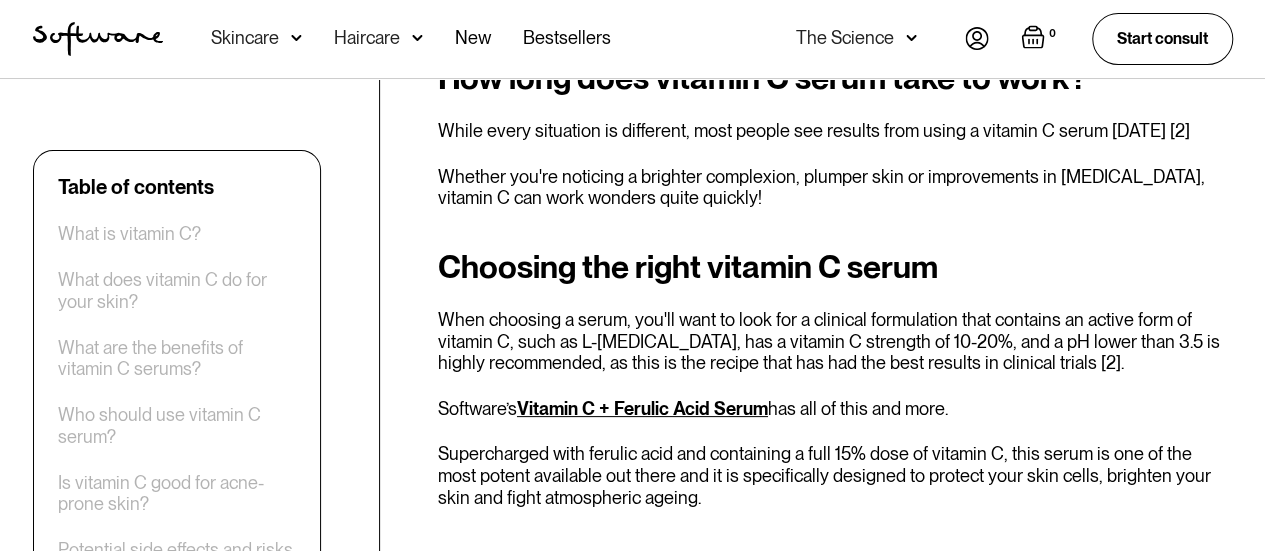 click on "When choosing a serum, you'll want to look for a clinical formulation that contains an active form of vitamin C, such as L-[MEDICAL_DATA], has a vitamin C strength of 10-20%, and a pH lower than 3.5 is highly recommended, as this is the recipe that has had the best results in clinical trials [2]." at bounding box center [835, 341] 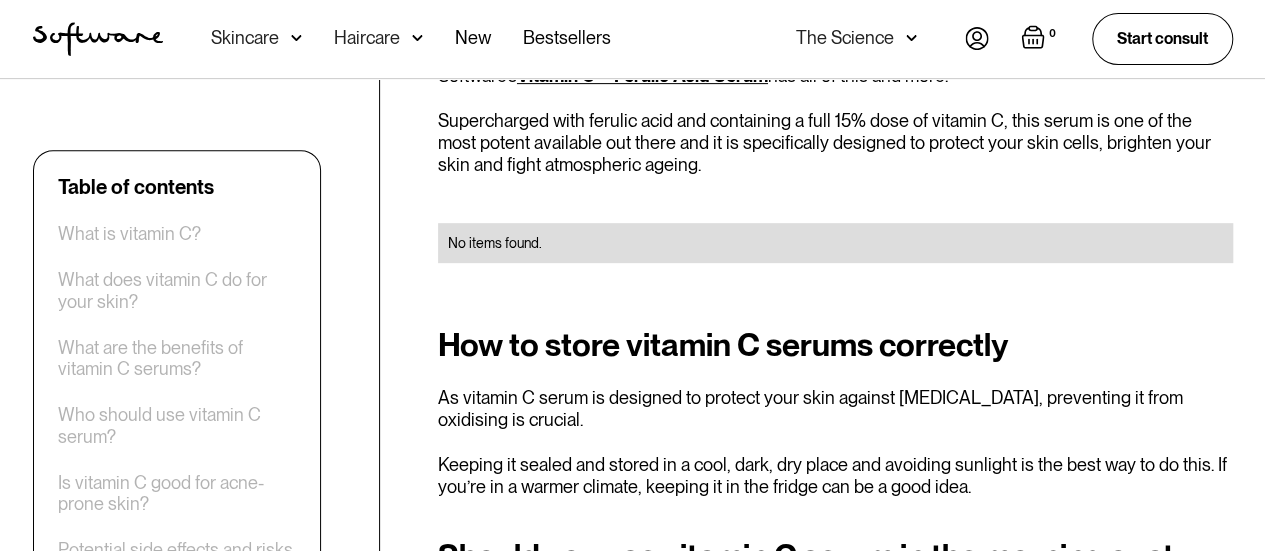 scroll, scrollTop: 3815, scrollLeft: 0, axis: vertical 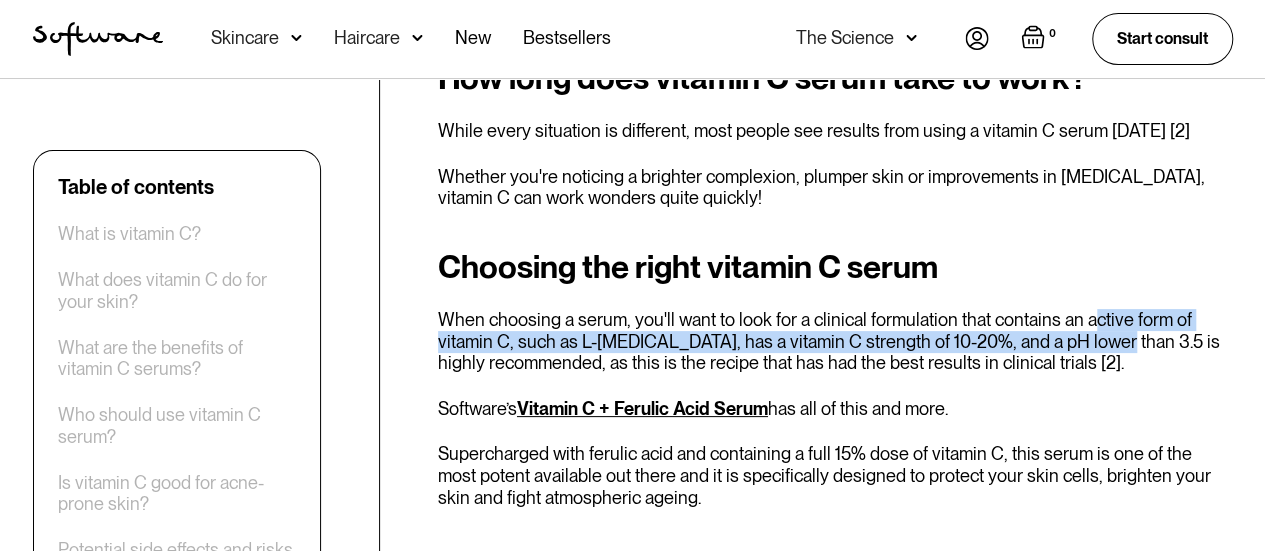 drag, startPoint x: 1088, startPoint y: 280, endPoint x: 1129, endPoint y: 498, distance: 221.822 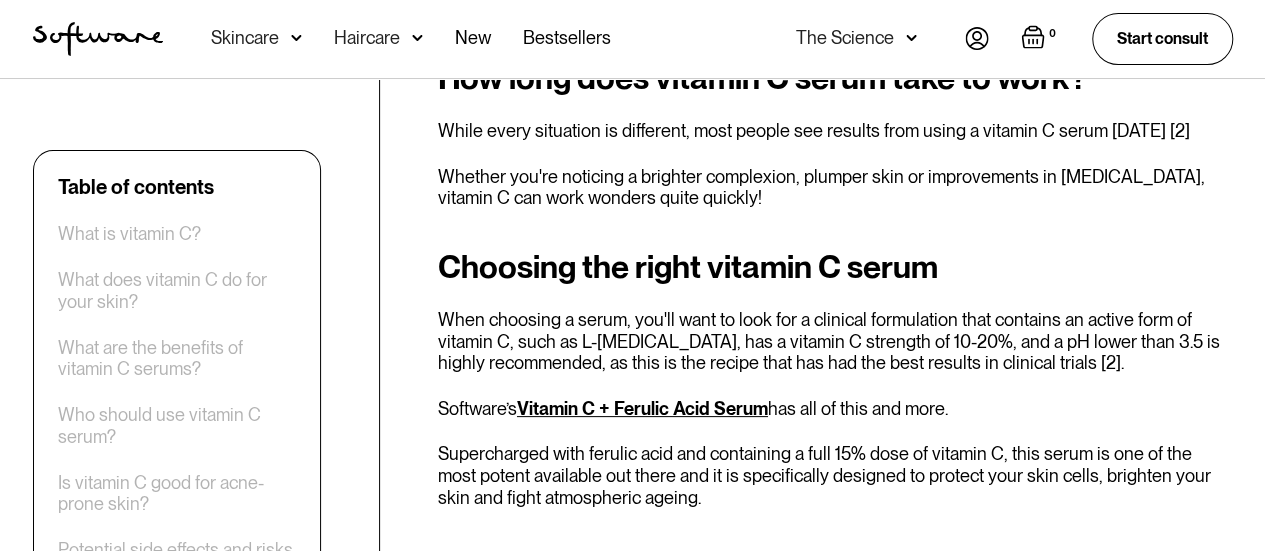 click on "Choosing the right vitamin C serum When choosing a serum, you'll want to look for a clinical formulation that contains an active form of vitamin C, such as L-[MEDICAL_DATA], has a vitamin C strength of 10-20%, and a pH lower than 3.5 is highly recommended, as this is the recipe that has had the best results in clinical trials [2]. Software’s  Vitamin C + Ferulic Acid Serum  has all of this and more. Supercharged with ferulic acid and containing a full 15% dose of vitamin C, this serum is one of the most potent available out there and it is specifically designed to protect your skin cells, brighten your skin and fight atmospheric ageing. No items found." at bounding box center (835, 434) 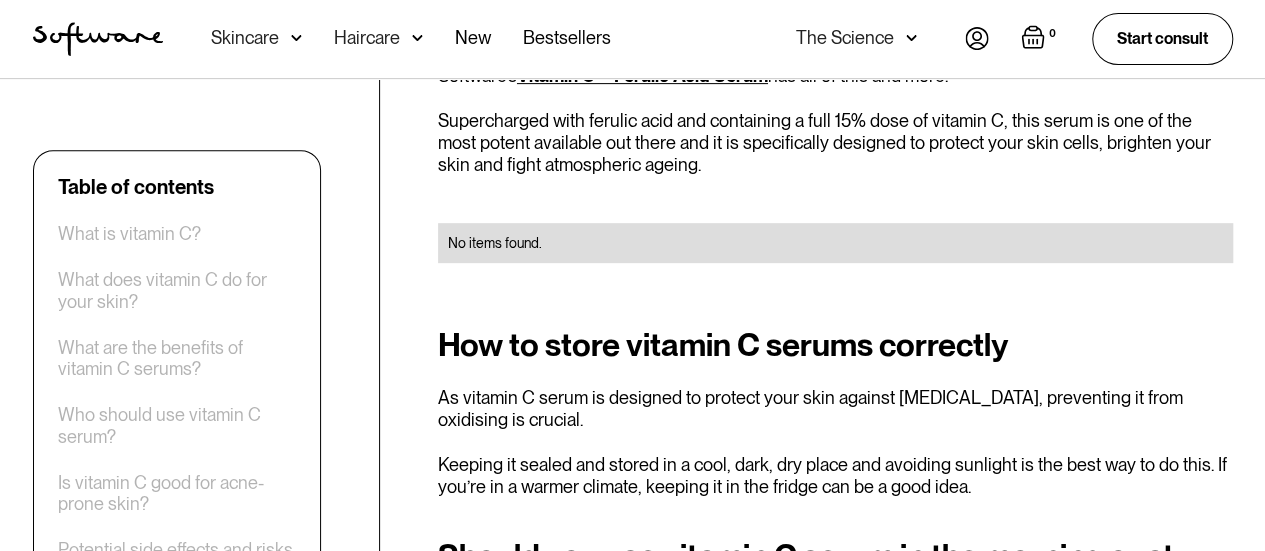 scroll, scrollTop: 3815, scrollLeft: 0, axis: vertical 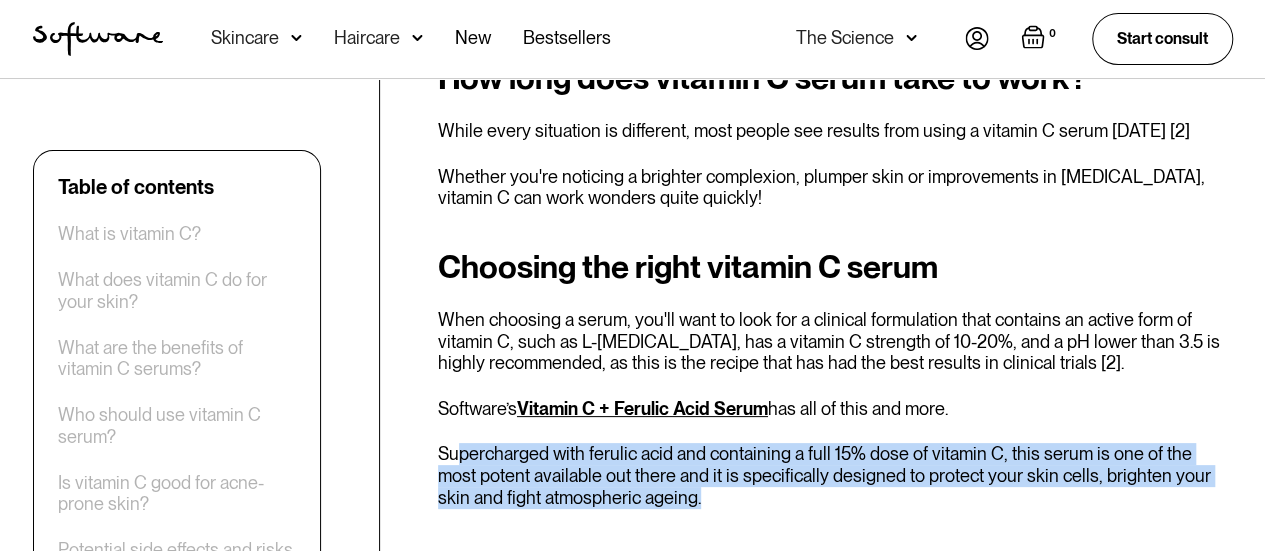 drag, startPoint x: 598, startPoint y: 427, endPoint x: 943, endPoint y: 442, distance: 345.32593 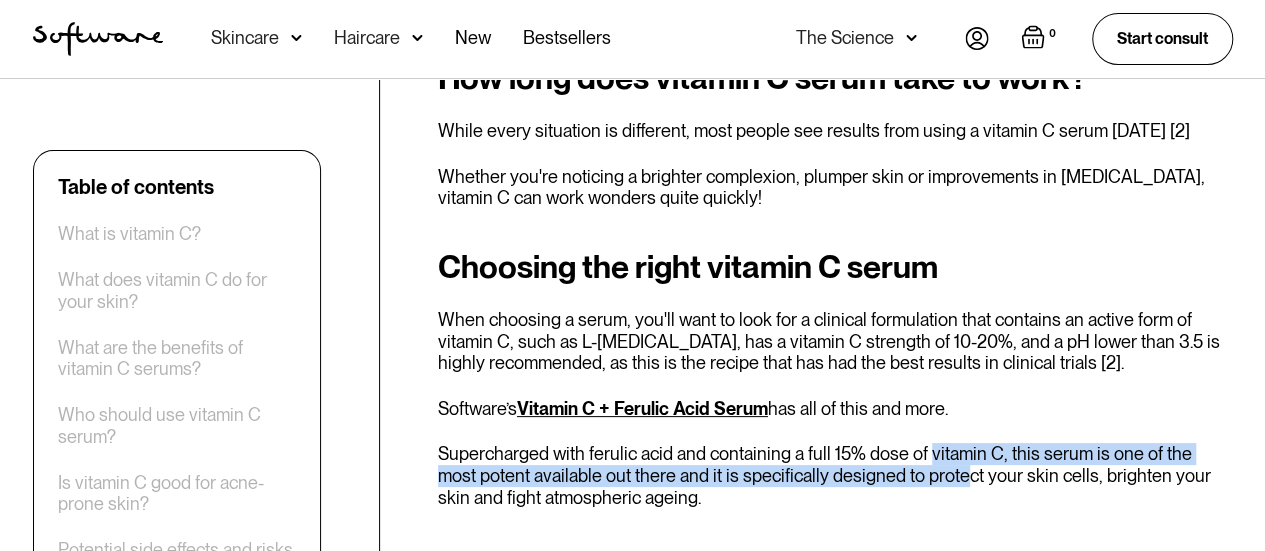 drag, startPoint x: 925, startPoint y: 407, endPoint x: 918, endPoint y: 449, distance: 42.579338 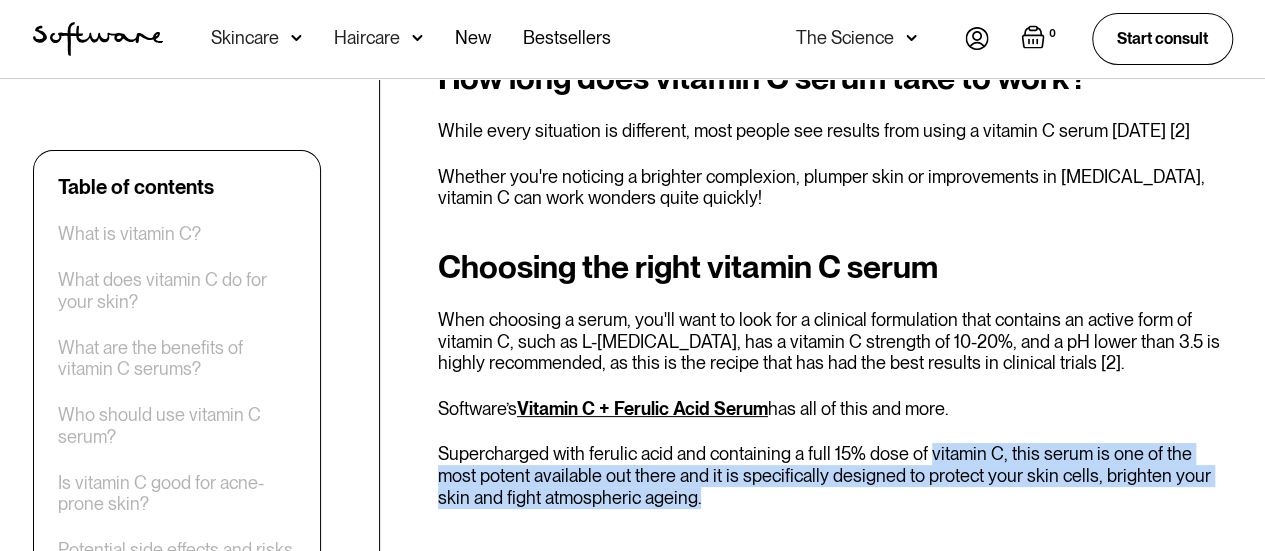 click on "Supercharged with ferulic acid and containing a full 15% dose of vitamin C, this serum is one of the most potent available out there and it is specifically designed to protect your skin cells, brighten your skin and fight atmospheric ageing." at bounding box center [835, 475] 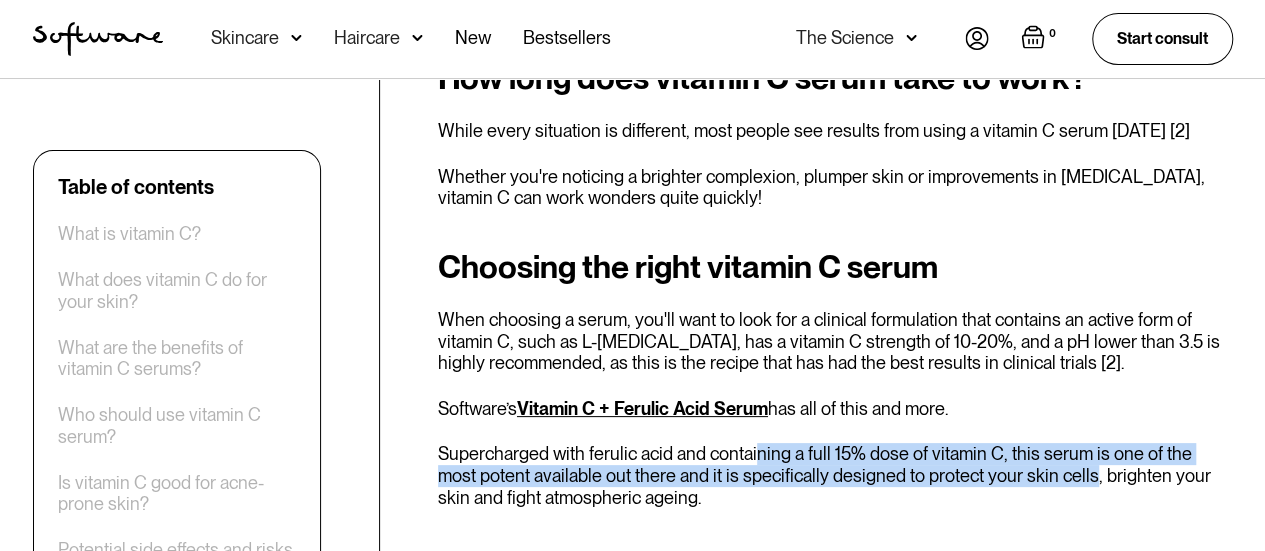 drag, startPoint x: 773, startPoint y: 410, endPoint x: 1112, endPoint y: 422, distance: 339.2123 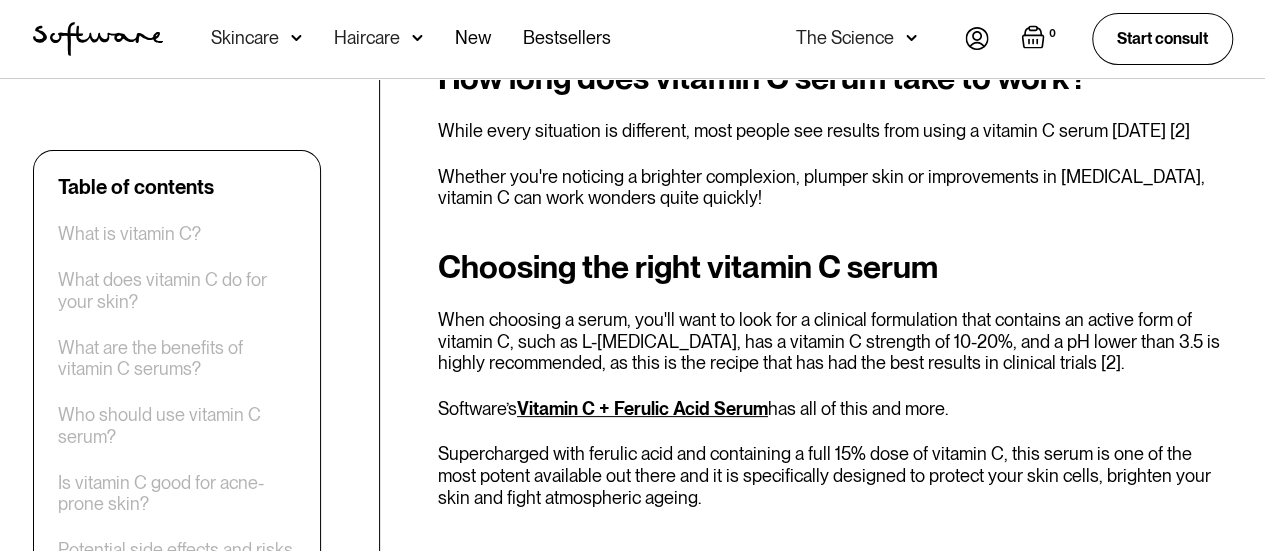 click on "Supercharged with ferulic acid and containing a full 15% dose of vitamin C, this serum is one of the most potent available out there and it is specifically designed to protect your skin cells, brighten your skin and fight atmospheric ageing." at bounding box center [835, 475] 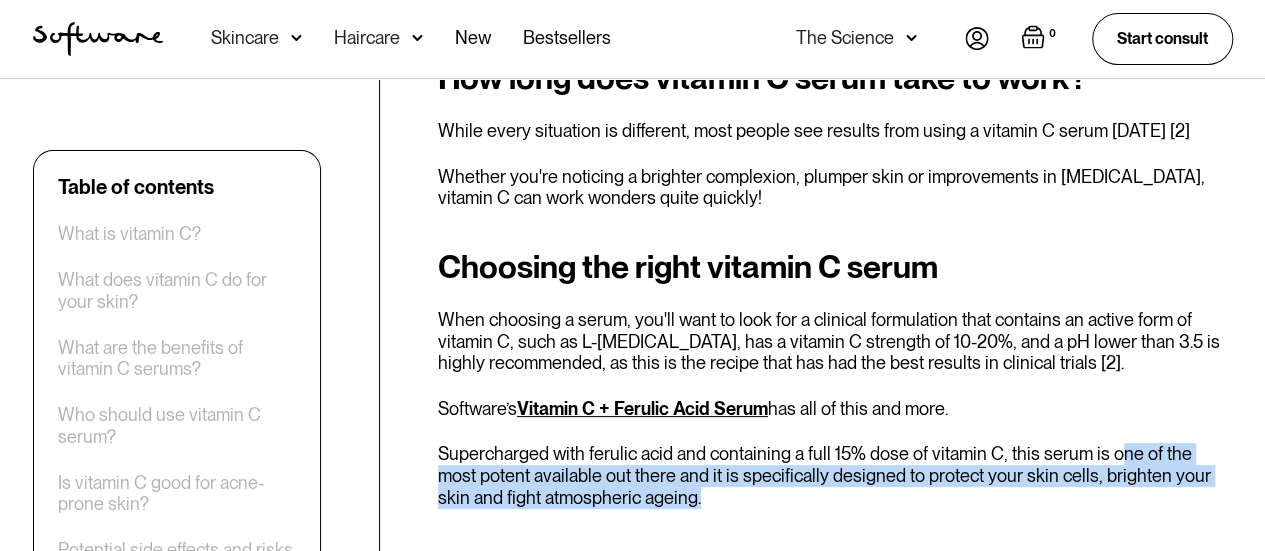 drag, startPoint x: 1112, startPoint y: 383, endPoint x: 1129, endPoint y: 454, distance: 73.00685 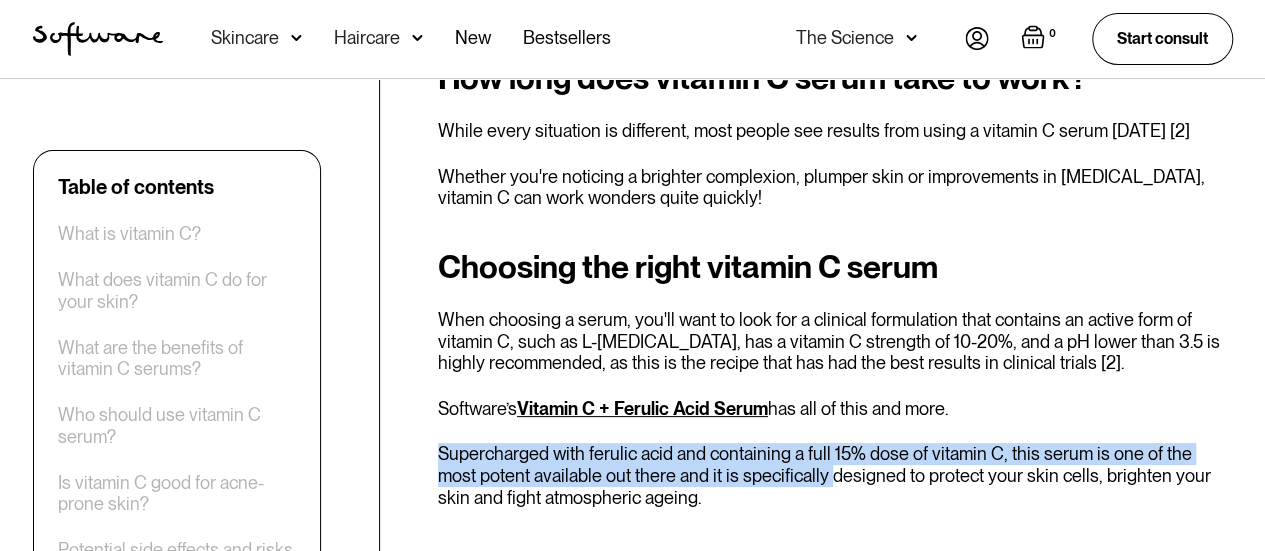 drag, startPoint x: 838, startPoint y: 451, endPoint x: 977, endPoint y: 467, distance: 139.91783 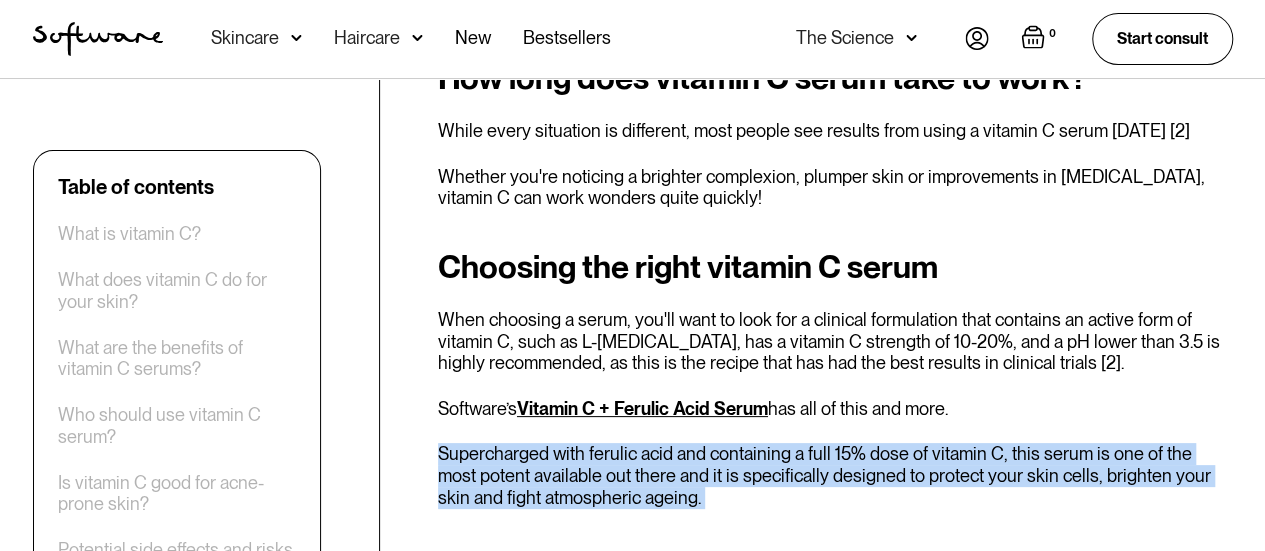 click on "Choosing the right vitamin C serum When choosing a serum, you'll want to look for a clinical formulation that contains an active form of vitamin C, such as L-[MEDICAL_DATA], has a vitamin C strength of 10-20%, and a pH lower than 3.5 is highly recommended, as this is the recipe that has had the best results in clinical trials [2]. Software’s  Vitamin C + Ferulic Acid Serum  has all of this and more. Supercharged with ferulic acid and containing a full 15% dose of vitamin C, this serum is one of the most potent available out there and it is specifically designed to protect your skin cells, brighten your skin and fight atmospheric ageing. No items found." at bounding box center [835, 434] 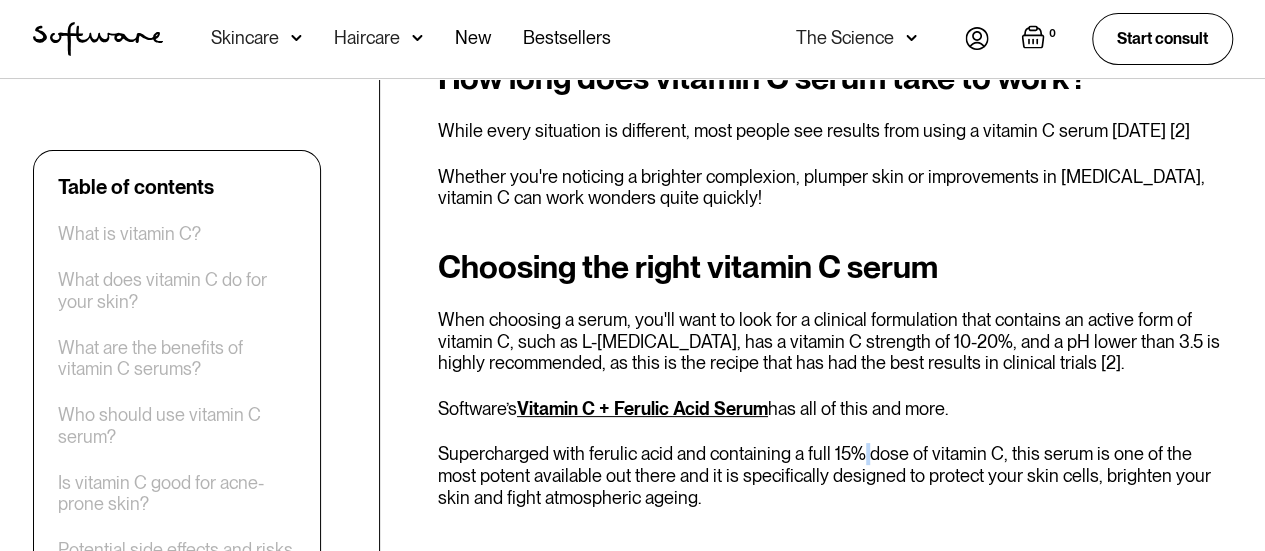 drag, startPoint x: 698, startPoint y: 355, endPoint x: 851, endPoint y: 385, distance: 155.91344 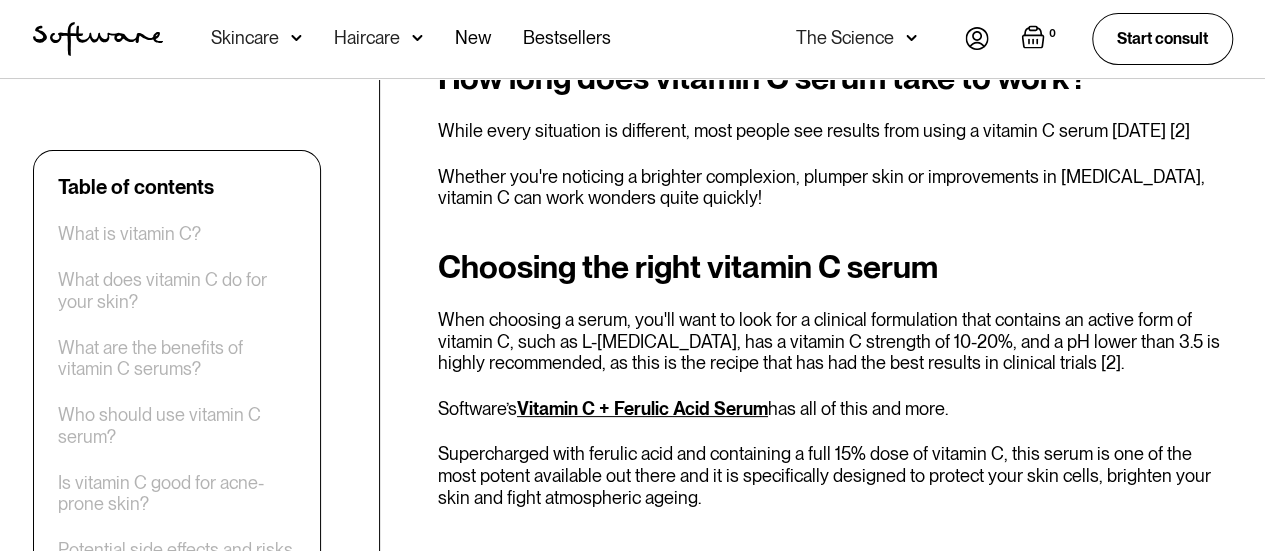 click on "Supercharged with ferulic acid and containing a full 15% dose of vitamin C, this serum is one of the most potent available out there and it is specifically designed to protect your skin cells, brighten your skin and fight atmospheric ageing." at bounding box center (835, 475) 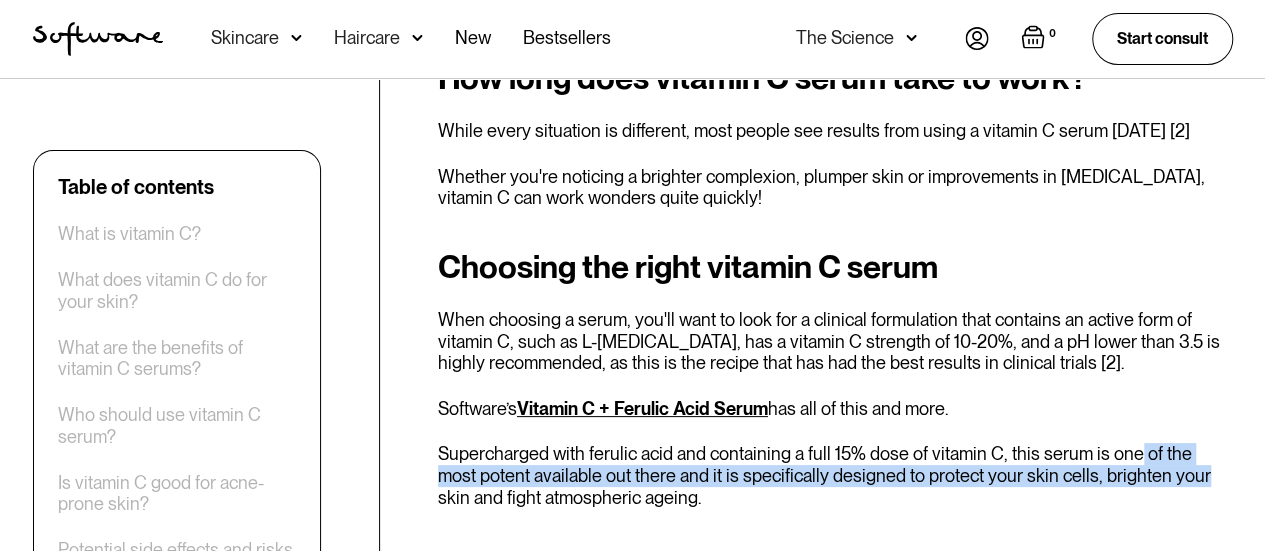drag, startPoint x: 1130, startPoint y: 392, endPoint x: 1156, endPoint y: 445, distance: 59.03389 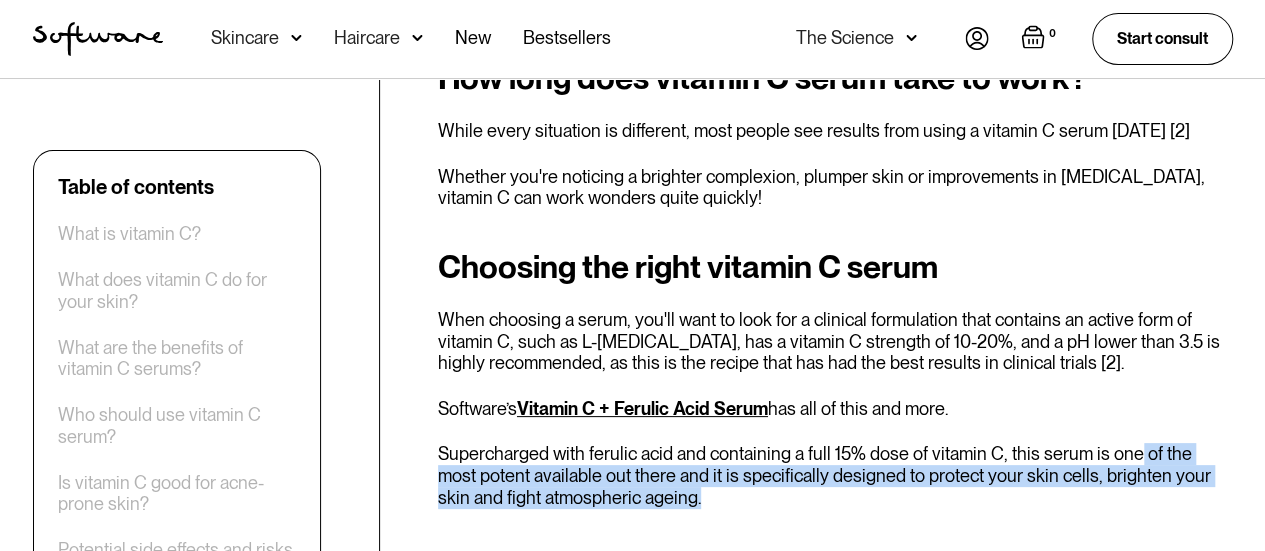 click on "Supercharged with ferulic acid and containing a full 15% dose of vitamin C, this serum is one of the most potent available out there and it is specifically designed to protect your skin cells, brighten your skin and fight atmospheric ageing." at bounding box center [835, 475] 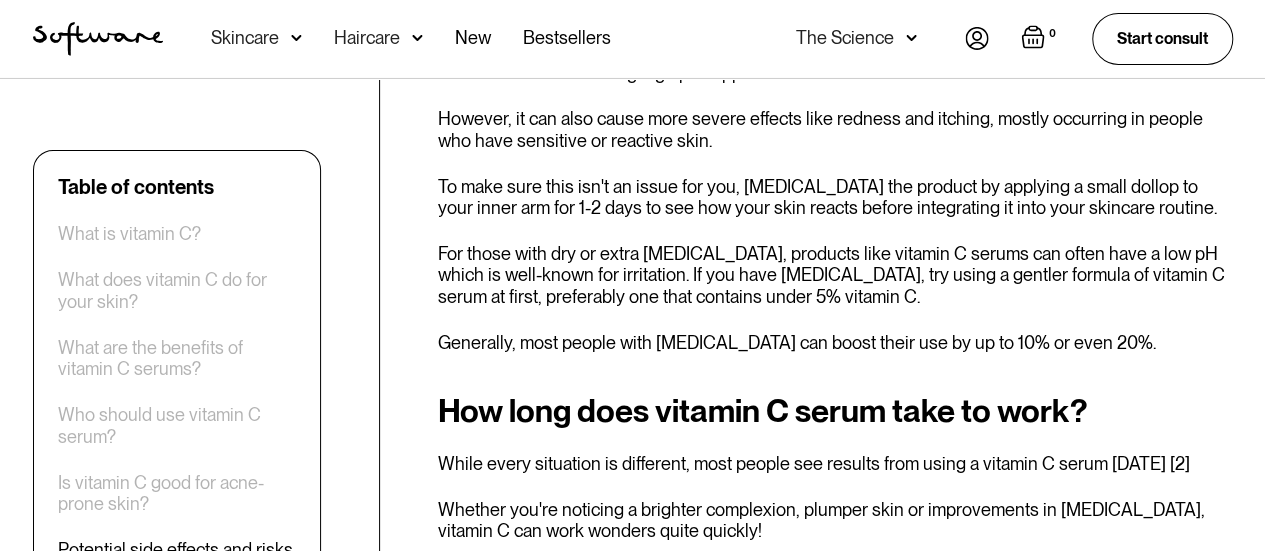 scroll, scrollTop: 3148, scrollLeft: 0, axis: vertical 